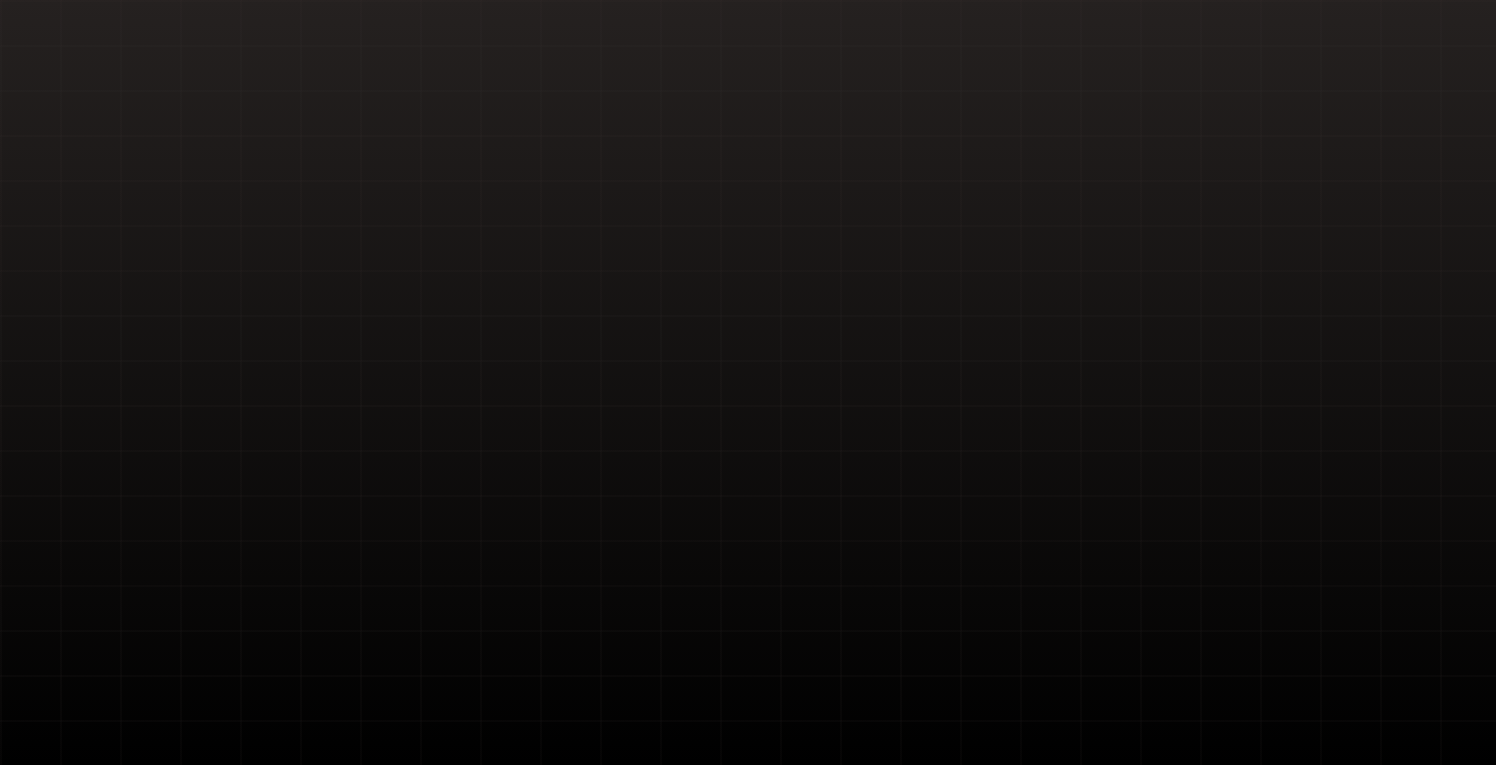 scroll, scrollTop: 0, scrollLeft: 0, axis: both 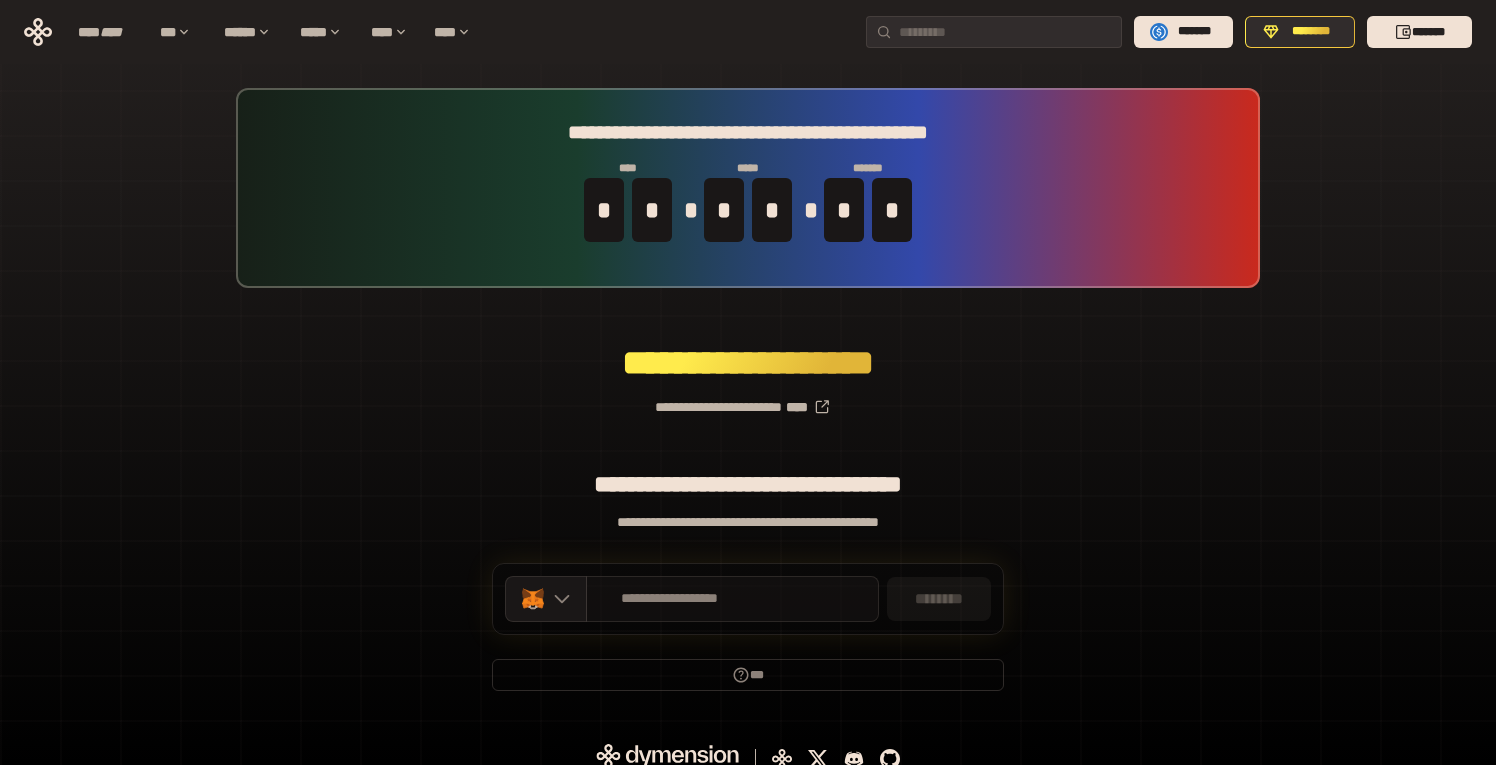 click on "**********" at bounding box center [732, 599] 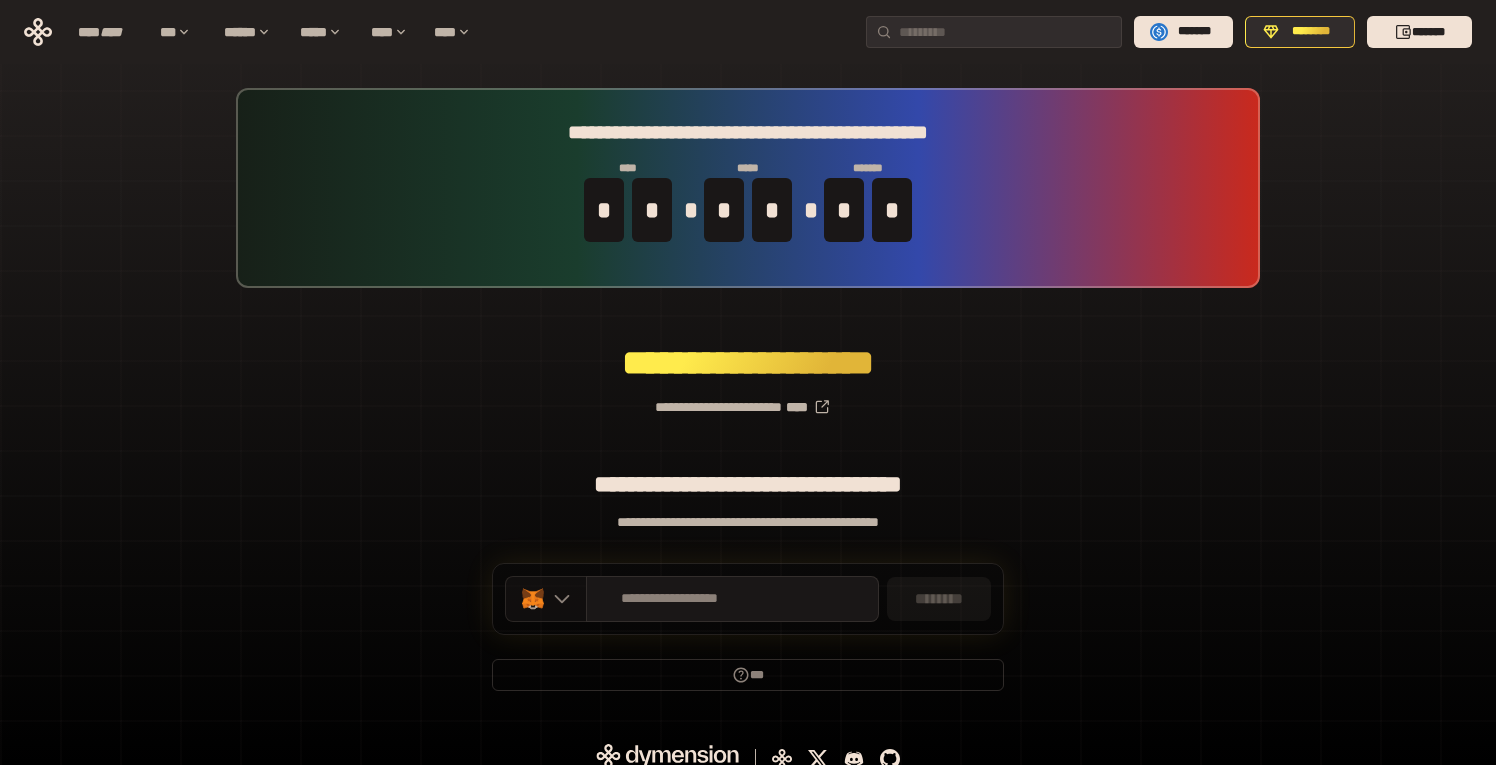 click at bounding box center [546, 599] 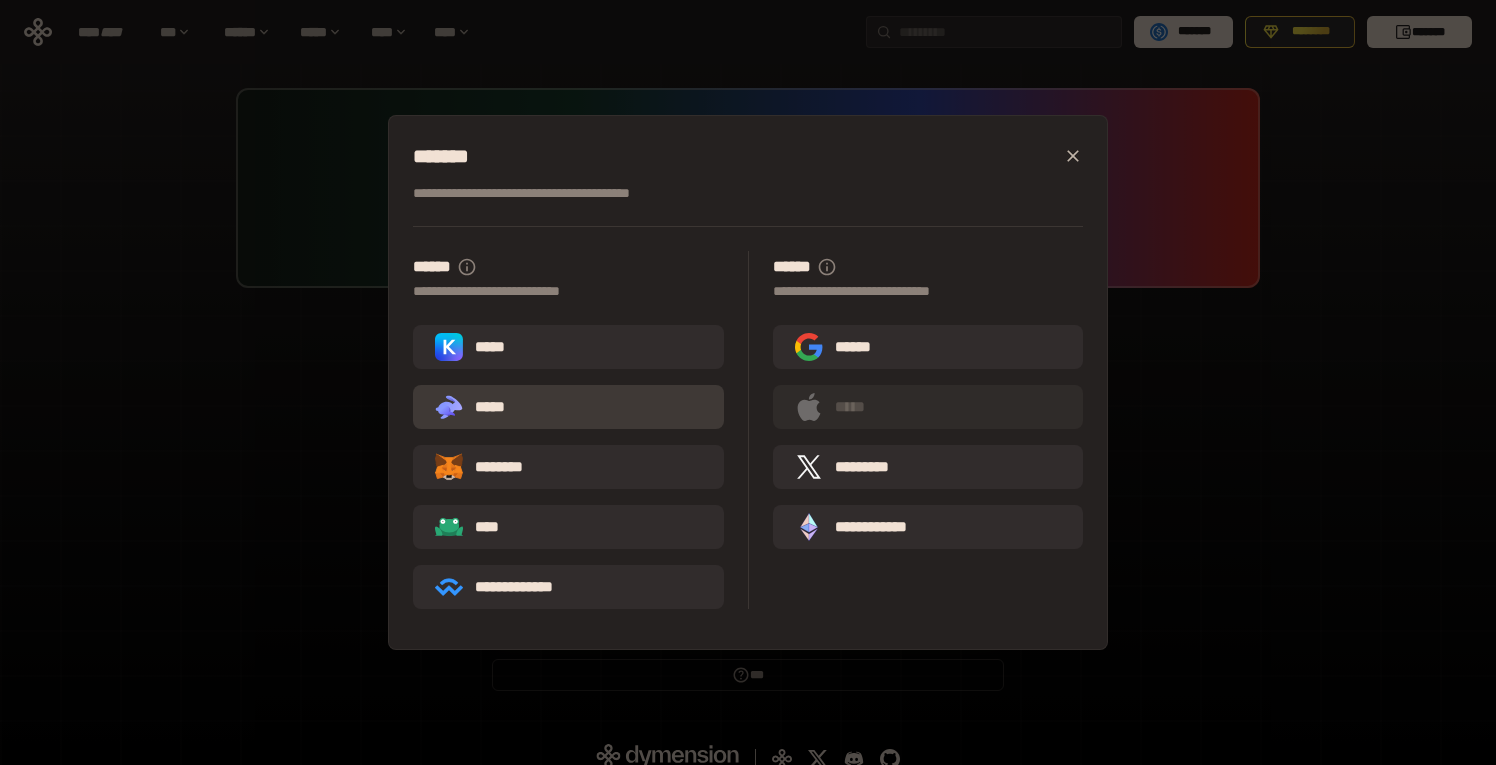 click on ".st0{fill:url(#SVGID_1_);}
.st1{fill-rule:evenodd;clip-rule:evenodd;fill:url(#SVGID_00000161597173617360504640000012432366591255278478_);}
.st2{fill-rule:evenodd;clip-rule:evenodd;fill:url(#SVGID_00000021803777515098205300000017382971856690286485_);}
.st3{fill:url(#SVGID_00000031192219548086493050000012287181694732331425_);}
*****" at bounding box center [568, 407] 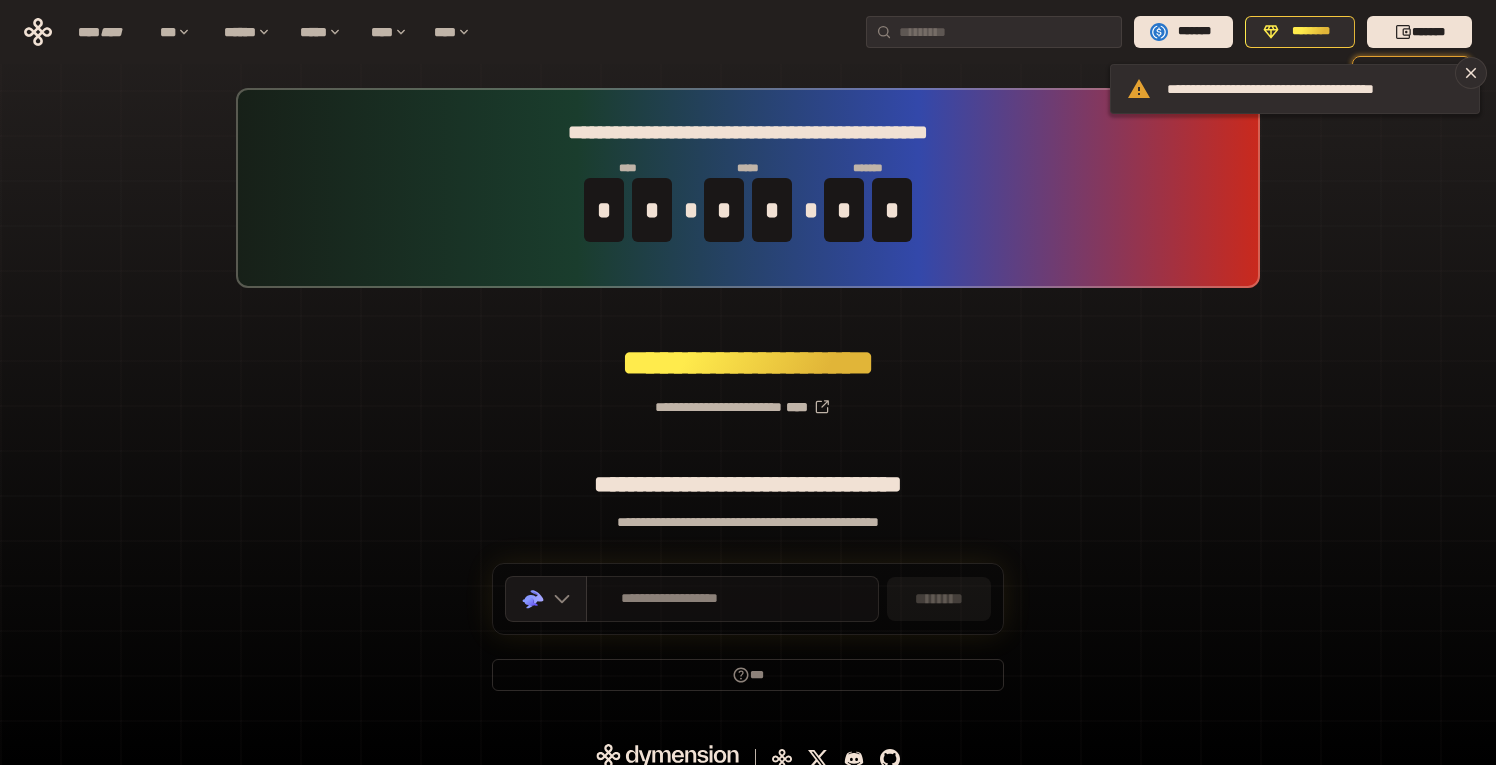 click on "**********" at bounding box center [732, 599] 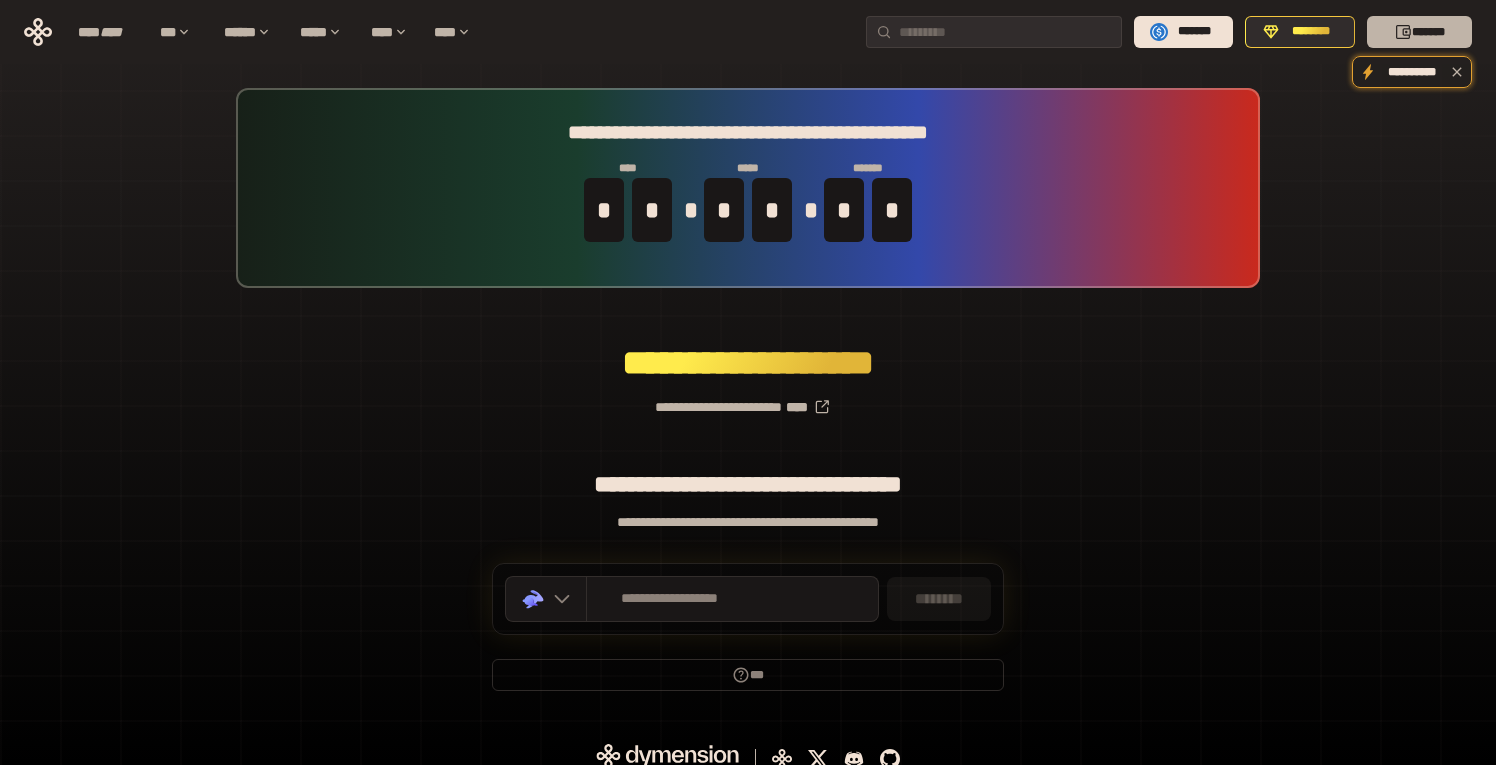 click on "*******" at bounding box center [1419, 32] 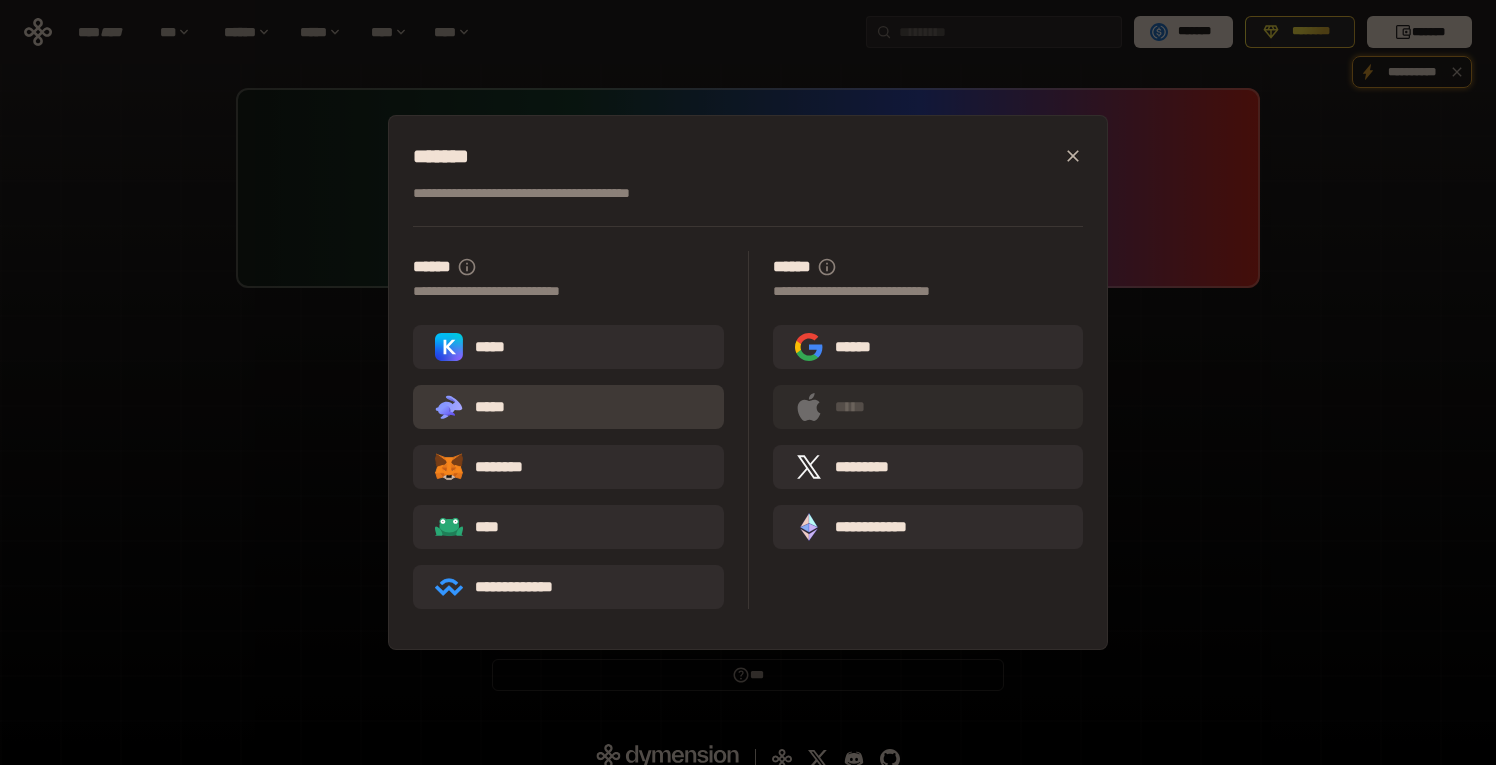 click on ".st0{fill:url(#SVGID_1_);}
.st1{fill-rule:evenodd;clip-rule:evenodd;fill:url(#SVGID_00000161597173617360504640000012432366591255278478_);}
.st2{fill-rule:evenodd;clip-rule:evenodd;fill:url(#SVGID_00000021803777515098205300000017382971856690286485_);}
.st3{fill:url(#SVGID_00000031192219548086493050000012287181694732331425_);}
*****" at bounding box center [568, 407] 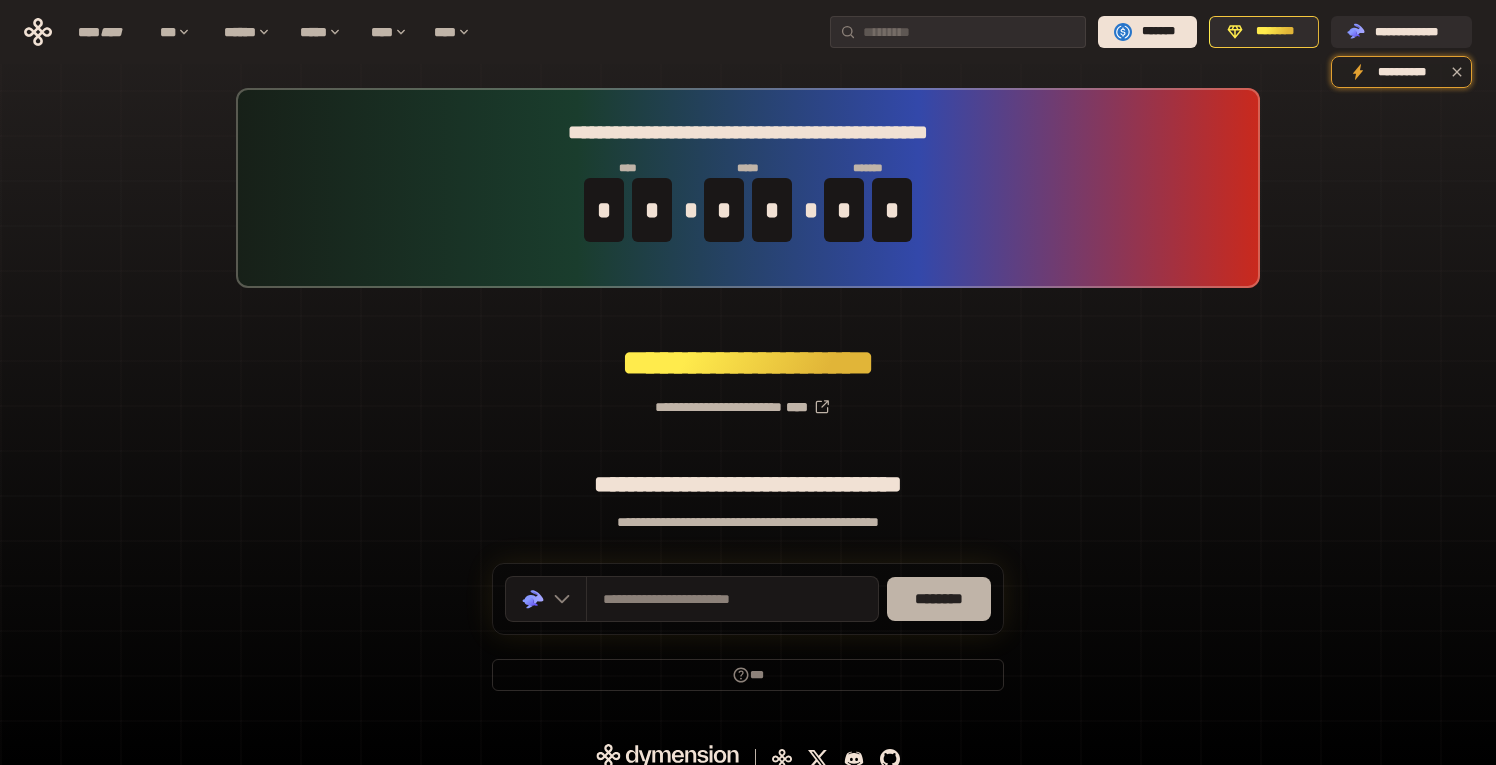 click on "********" at bounding box center (939, 599) 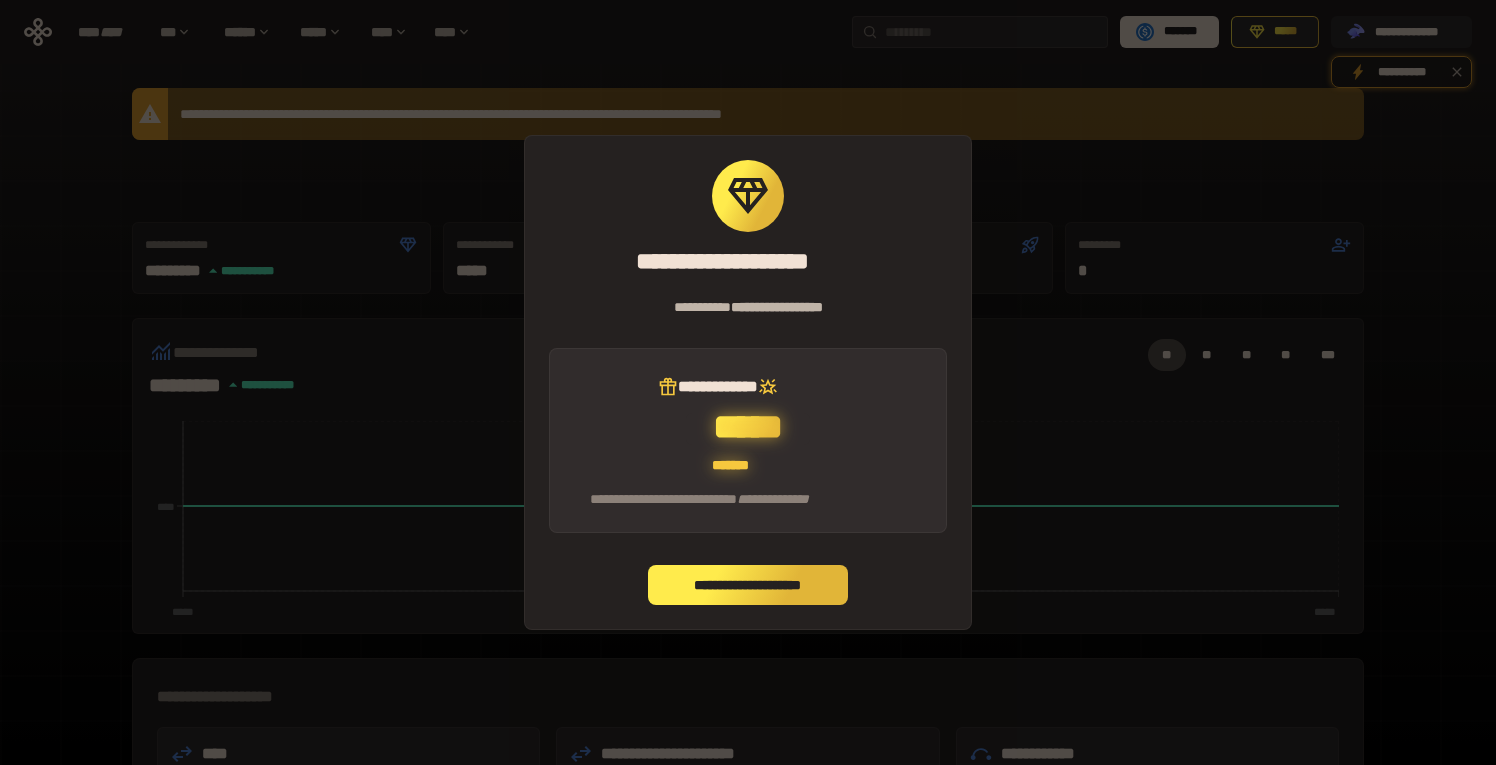 click on "**********" at bounding box center (748, 585) 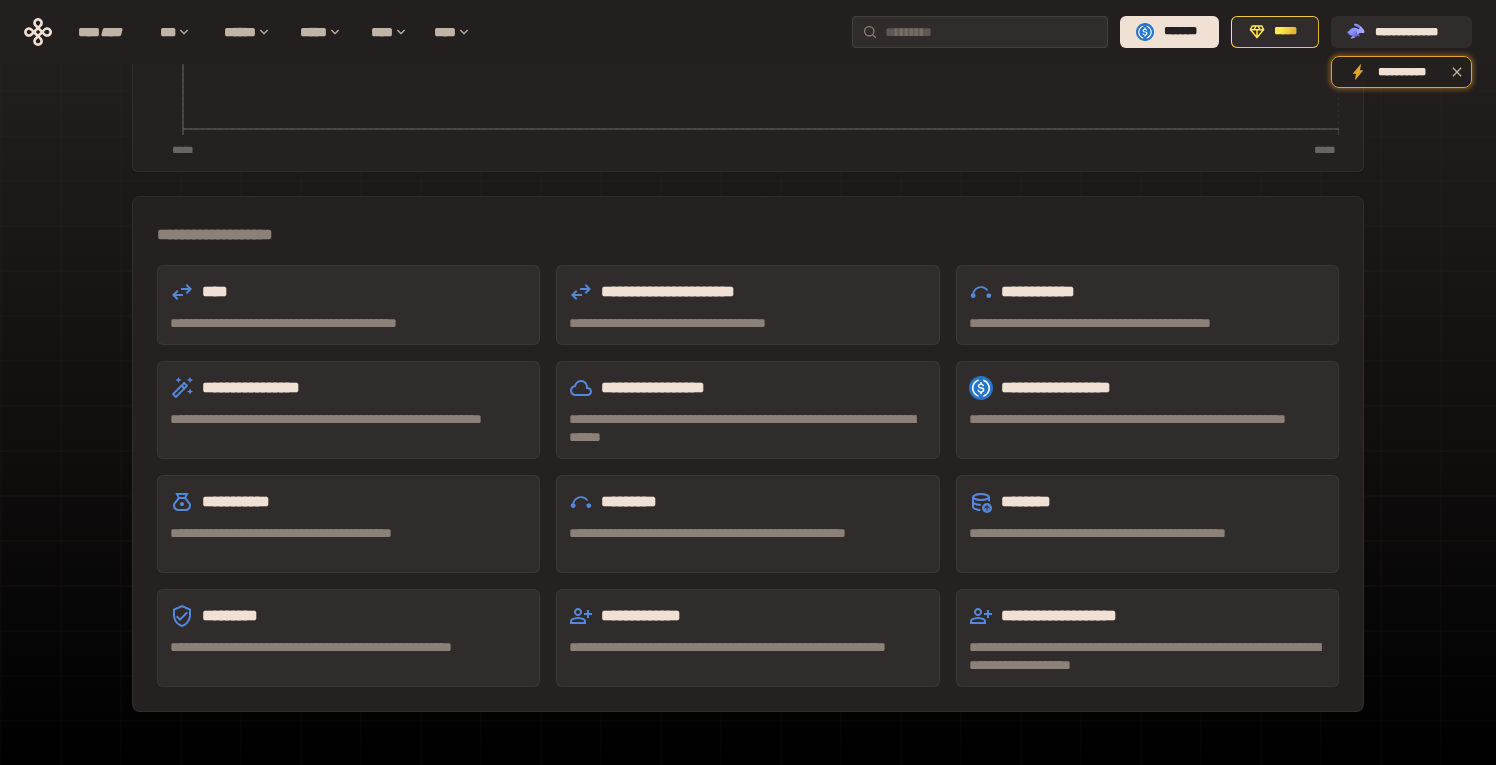 scroll, scrollTop: 501, scrollLeft: 0, axis: vertical 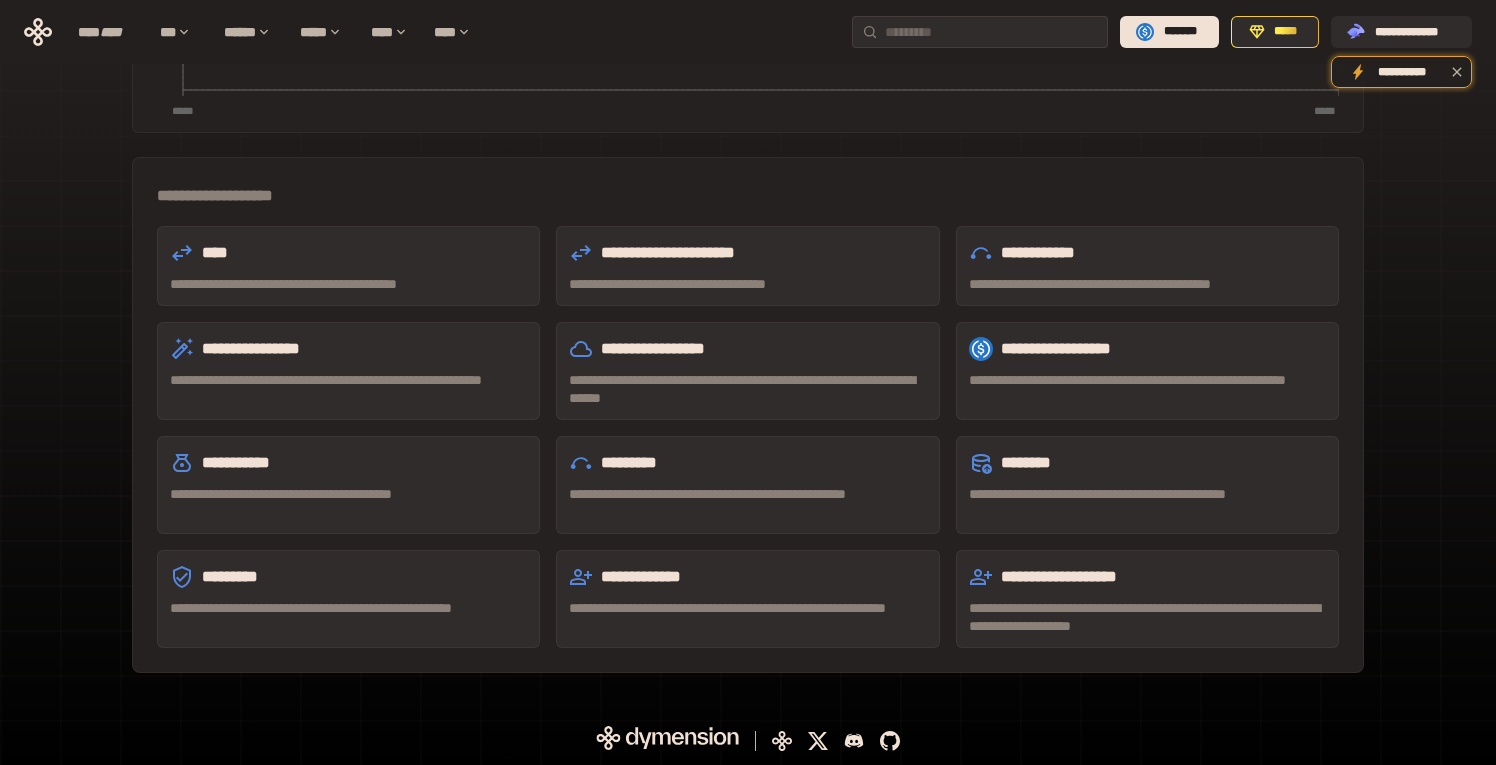 click on "**********" at bounding box center (348, 284) 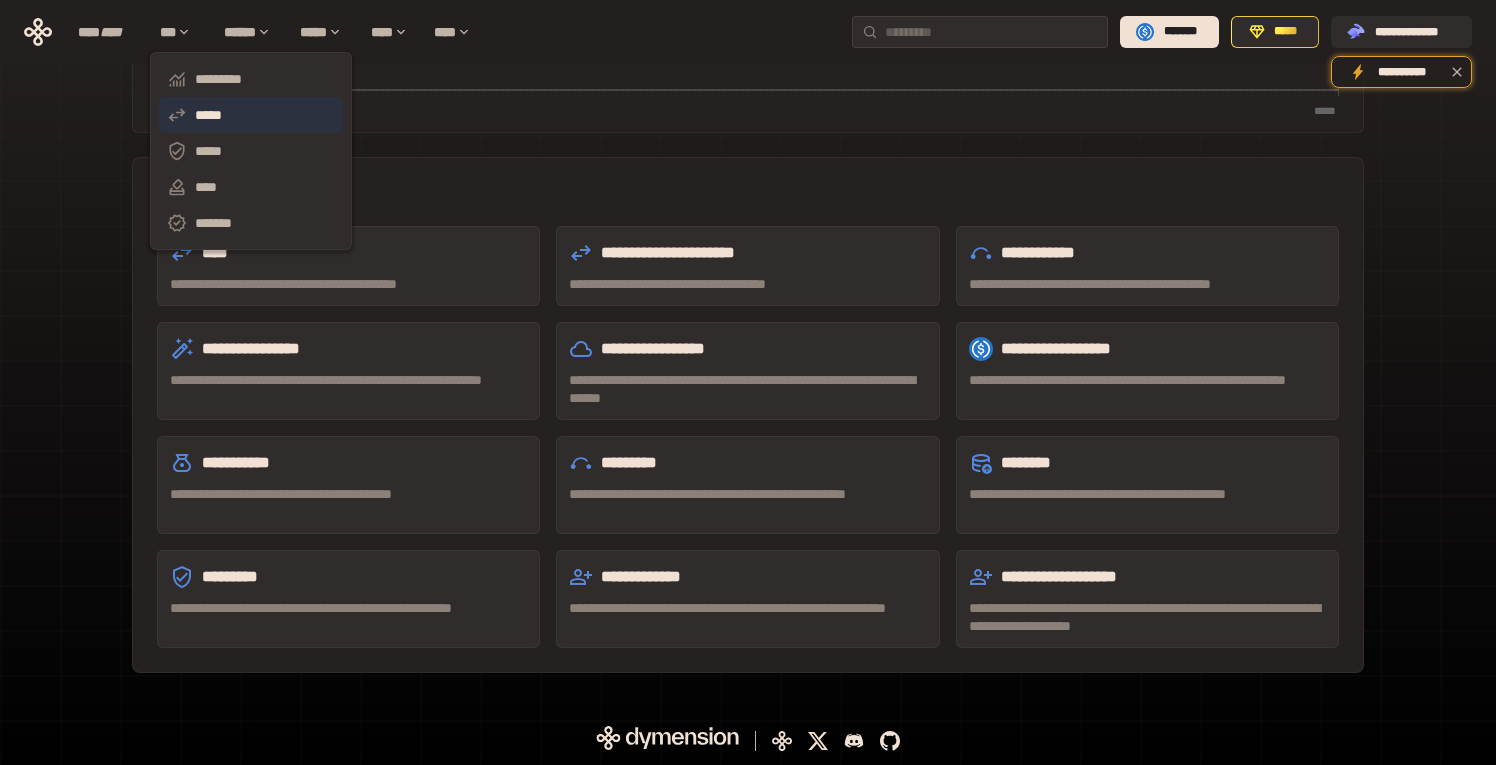 click on "*****" at bounding box center [251, 115] 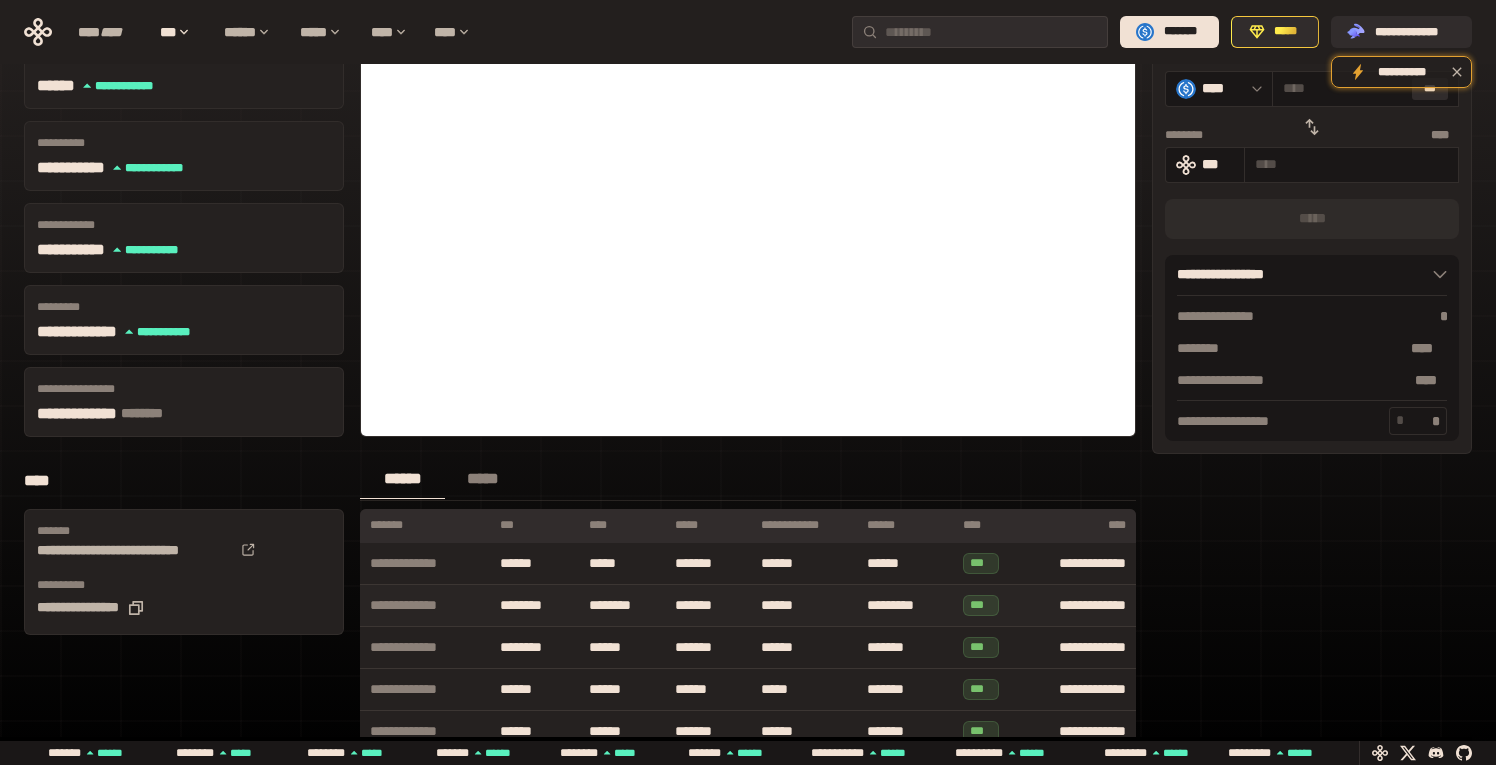 scroll, scrollTop: 0, scrollLeft: 0, axis: both 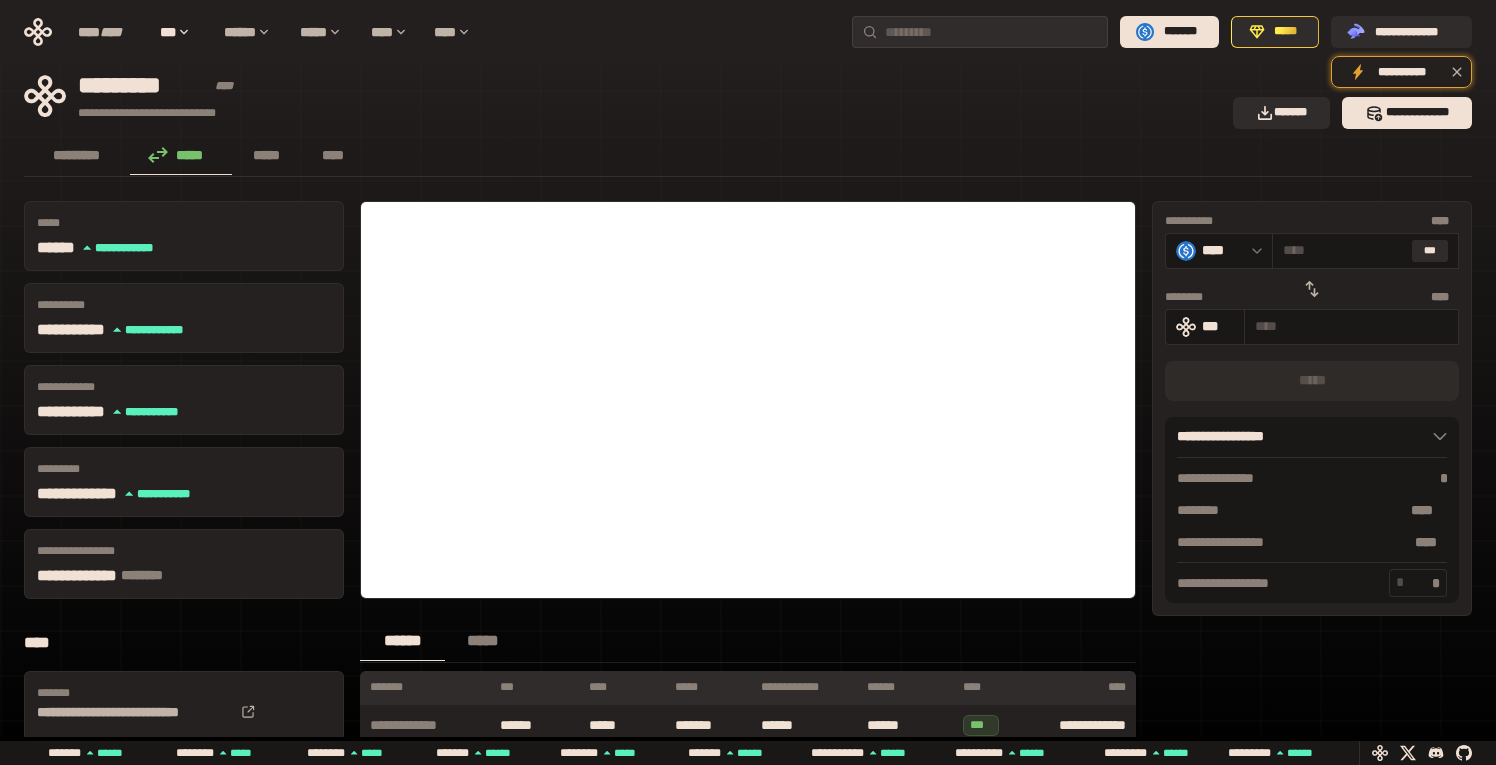 click 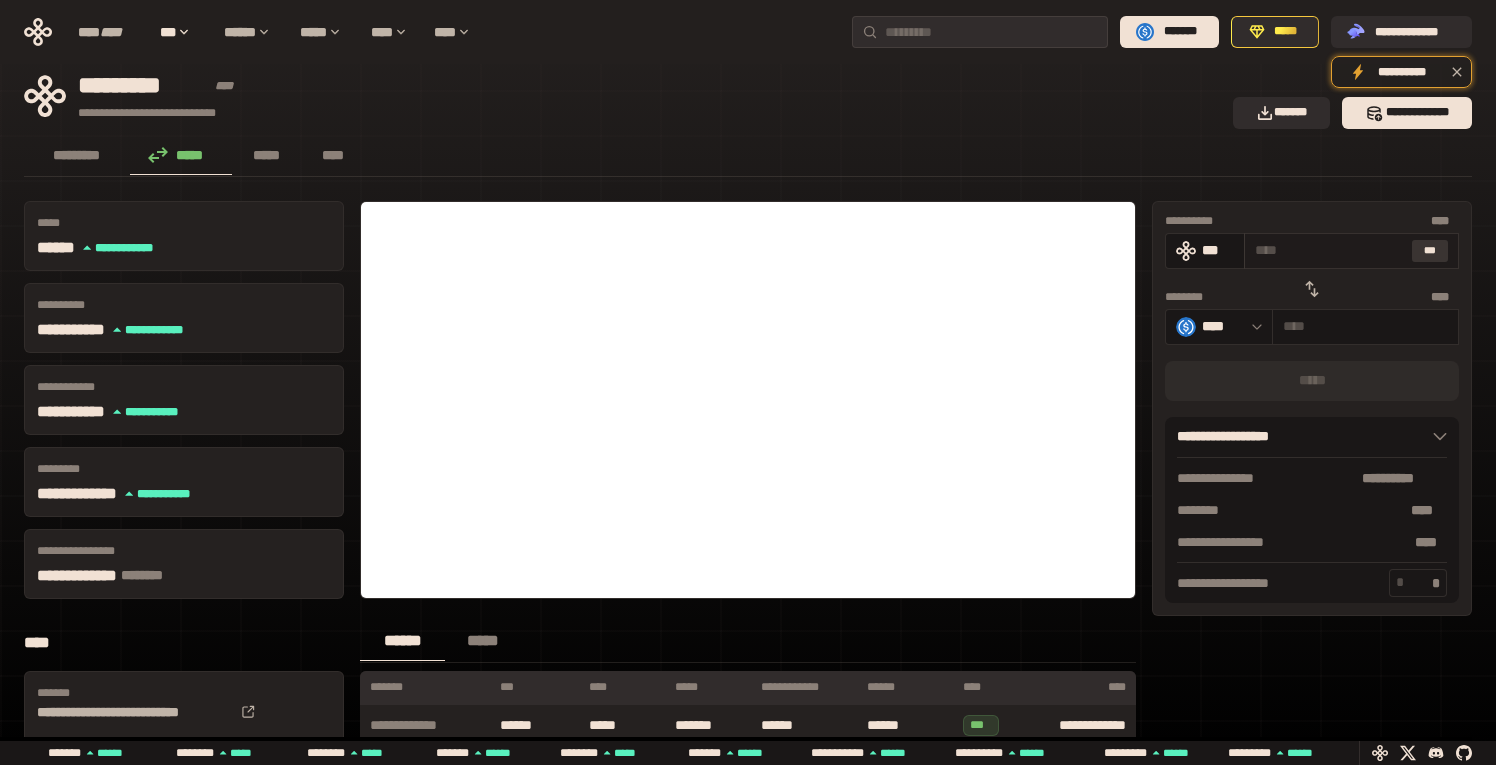 click on "***" at bounding box center [1430, 251] 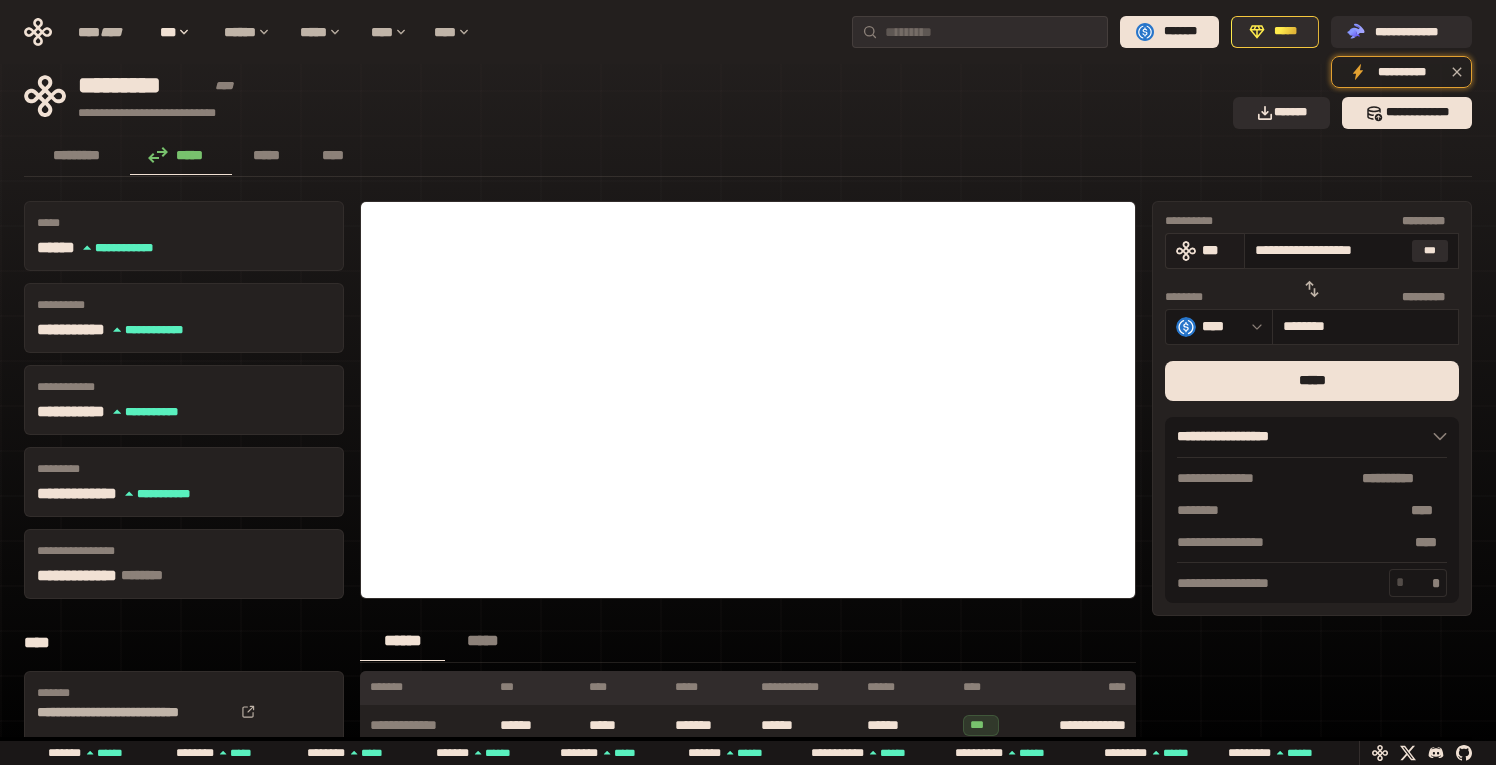 click on "***" at bounding box center [1218, 250] 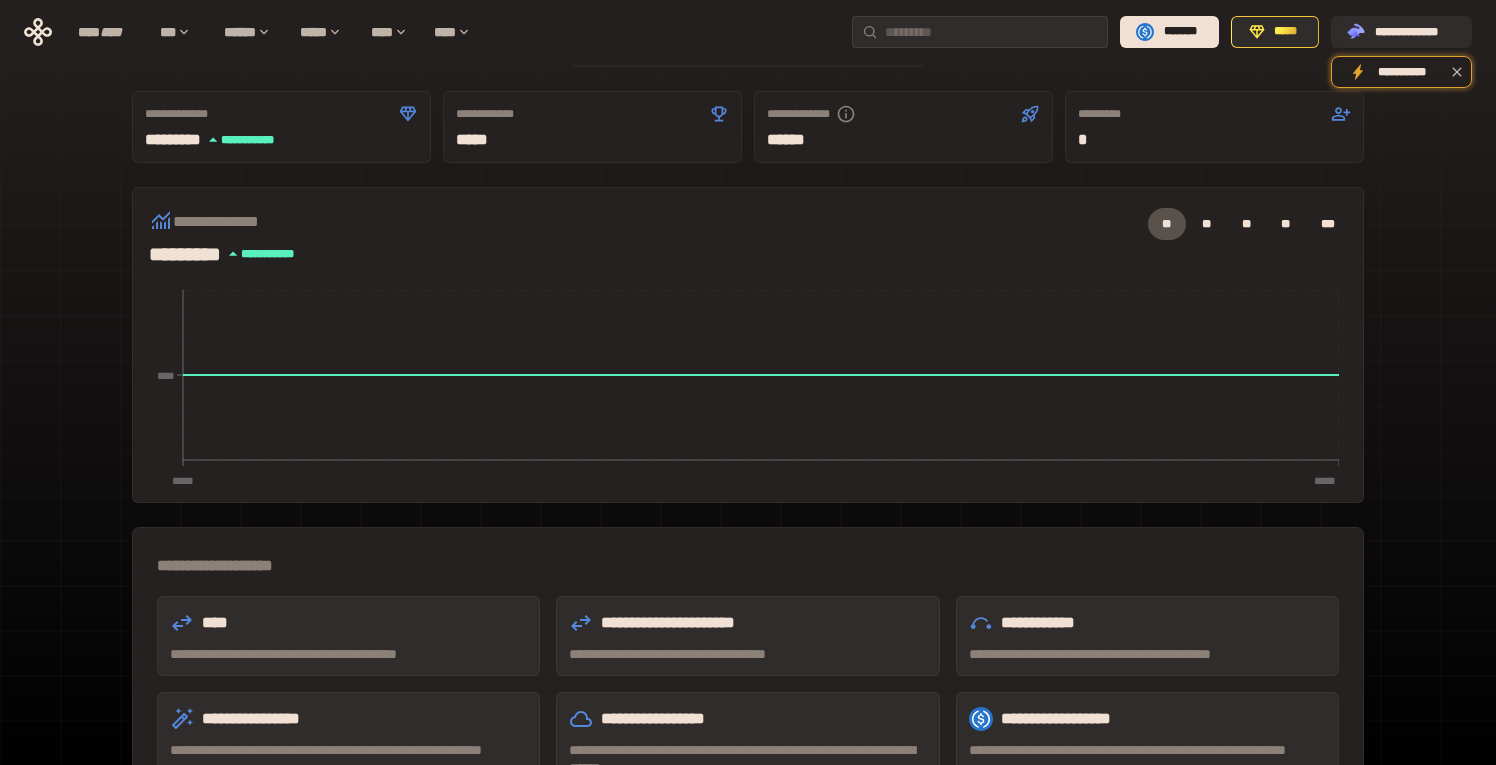 scroll, scrollTop: 0, scrollLeft: 0, axis: both 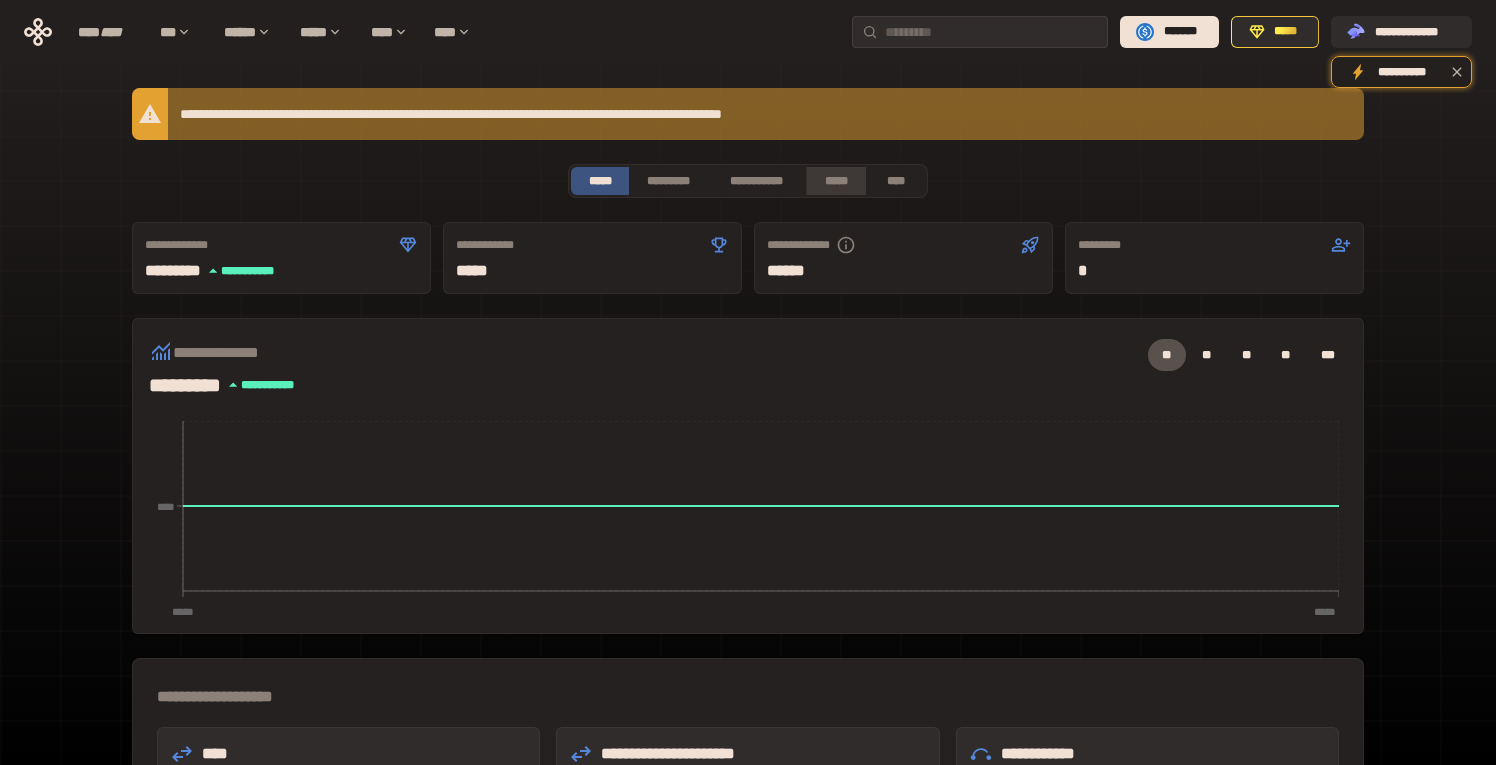 click on "*****" at bounding box center [835, 181] 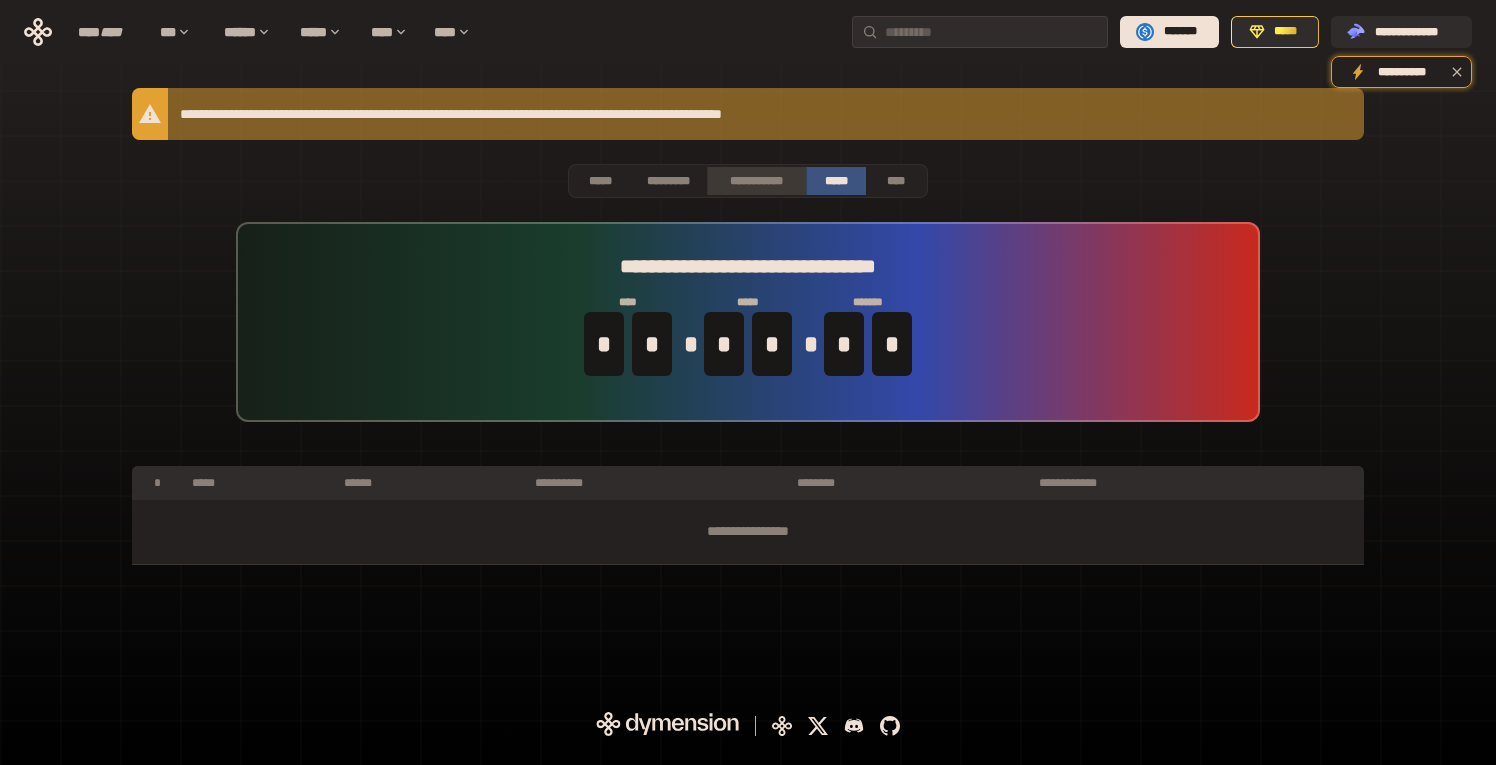click on "**********" at bounding box center [756, 181] 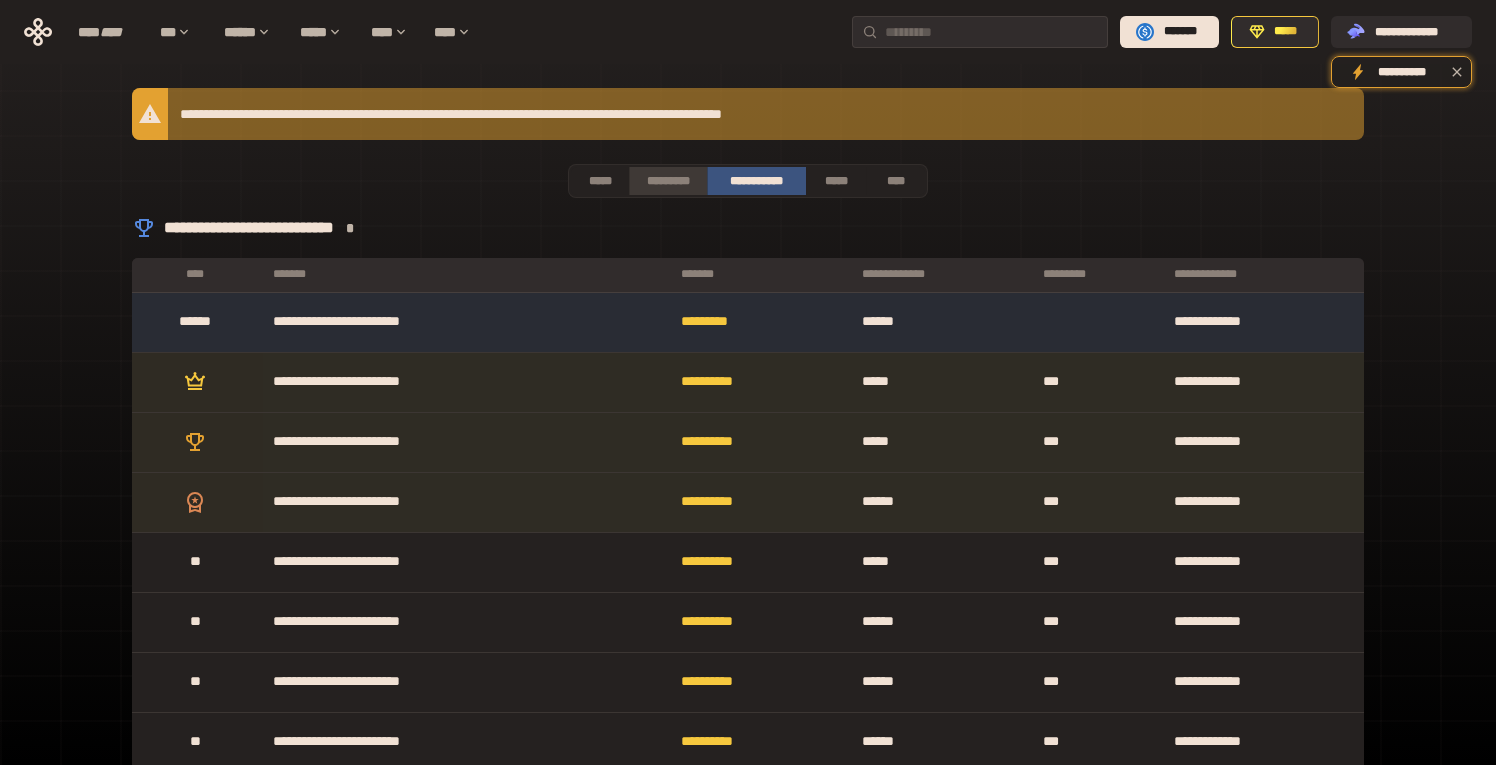 click on "*********" at bounding box center [667, 181] 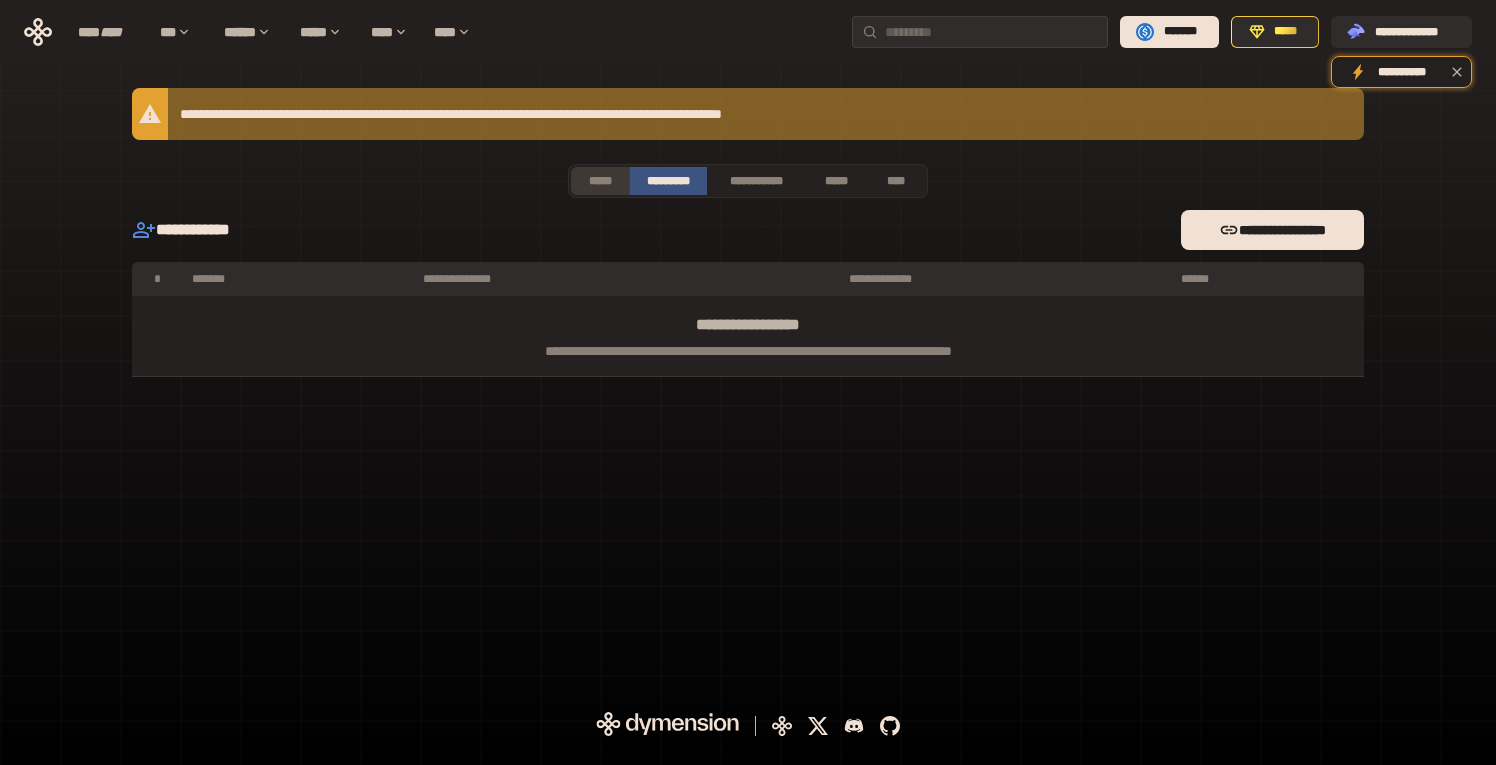 click on "*****" at bounding box center (600, 181) 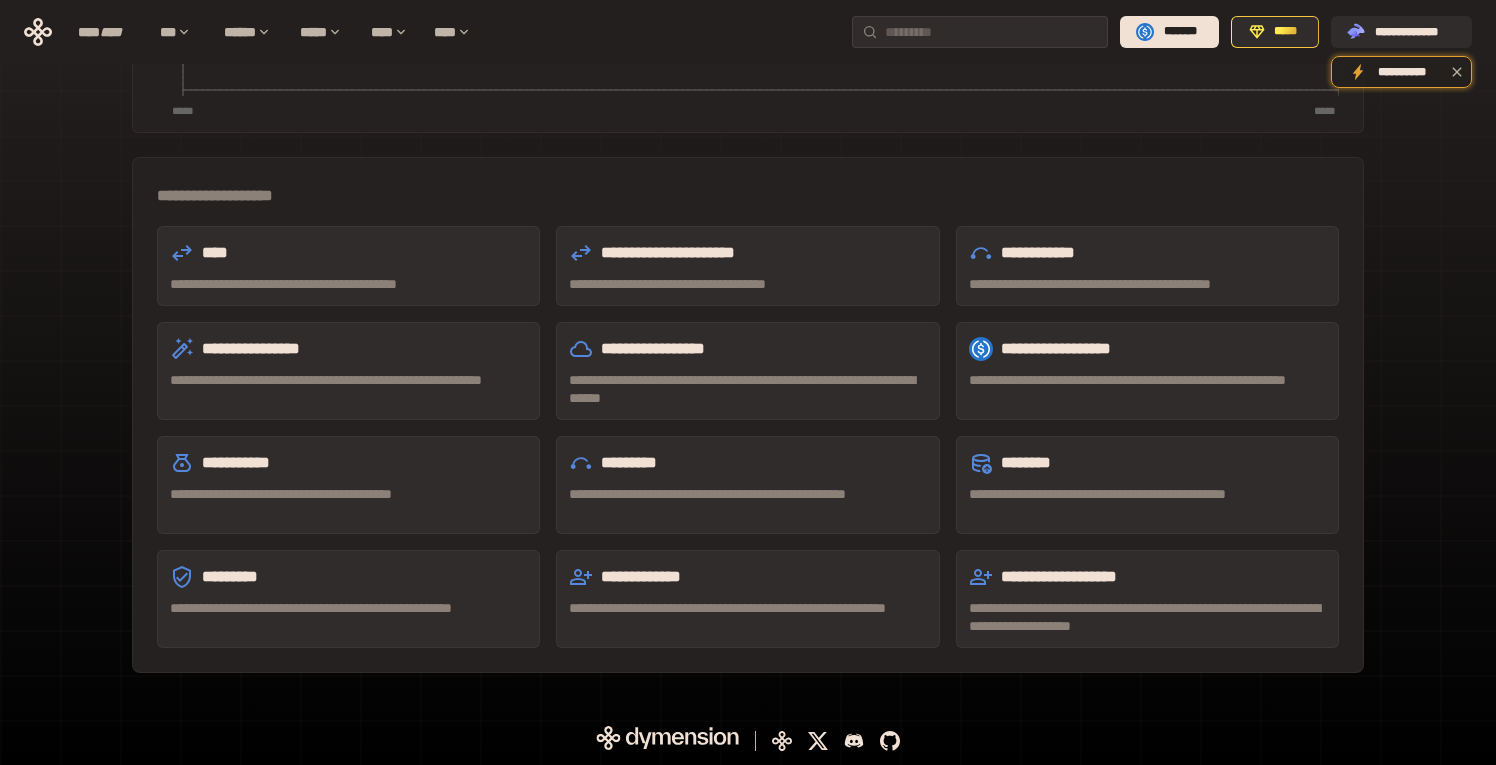 scroll, scrollTop: 0, scrollLeft: 0, axis: both 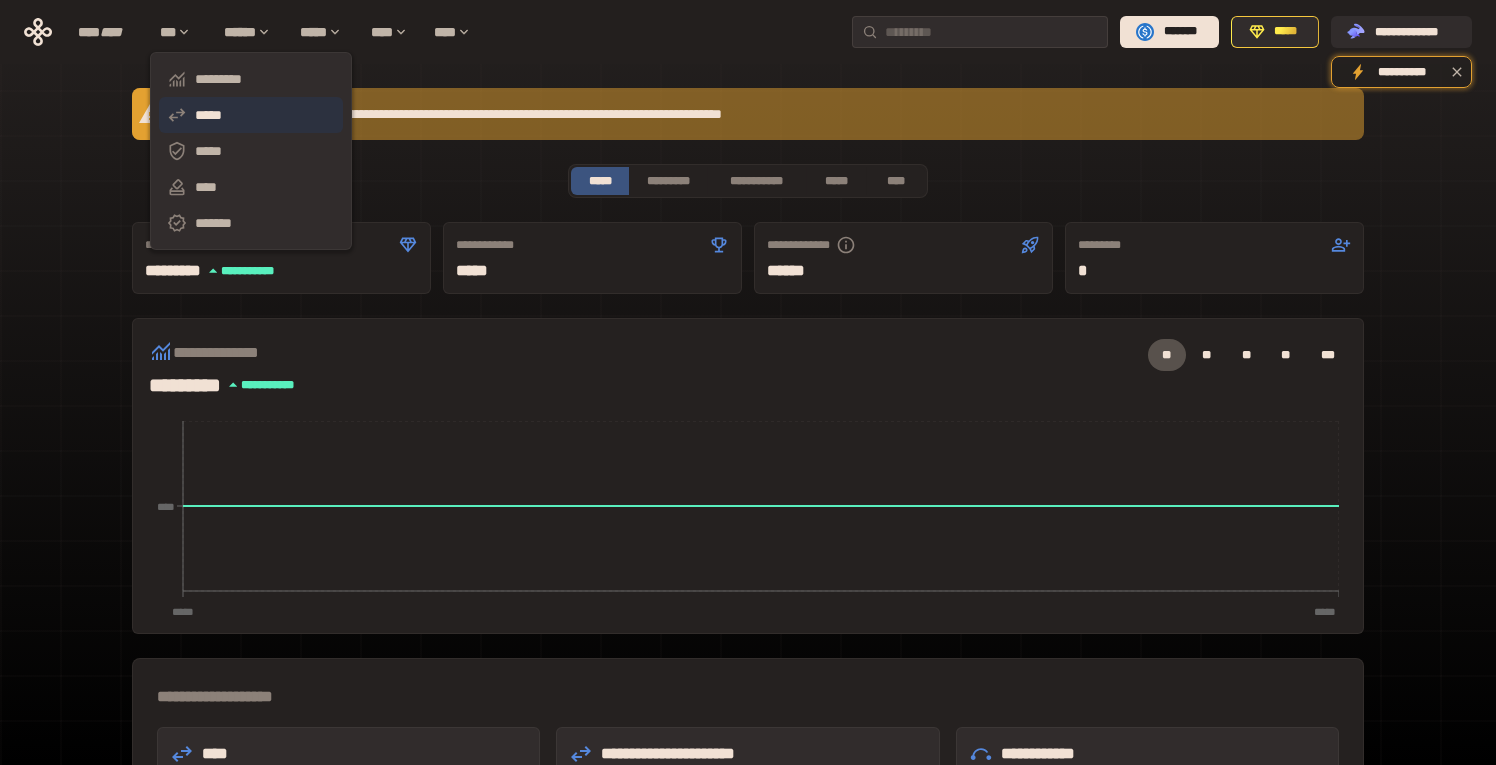click on "*****" at bounding box center (251, 115) 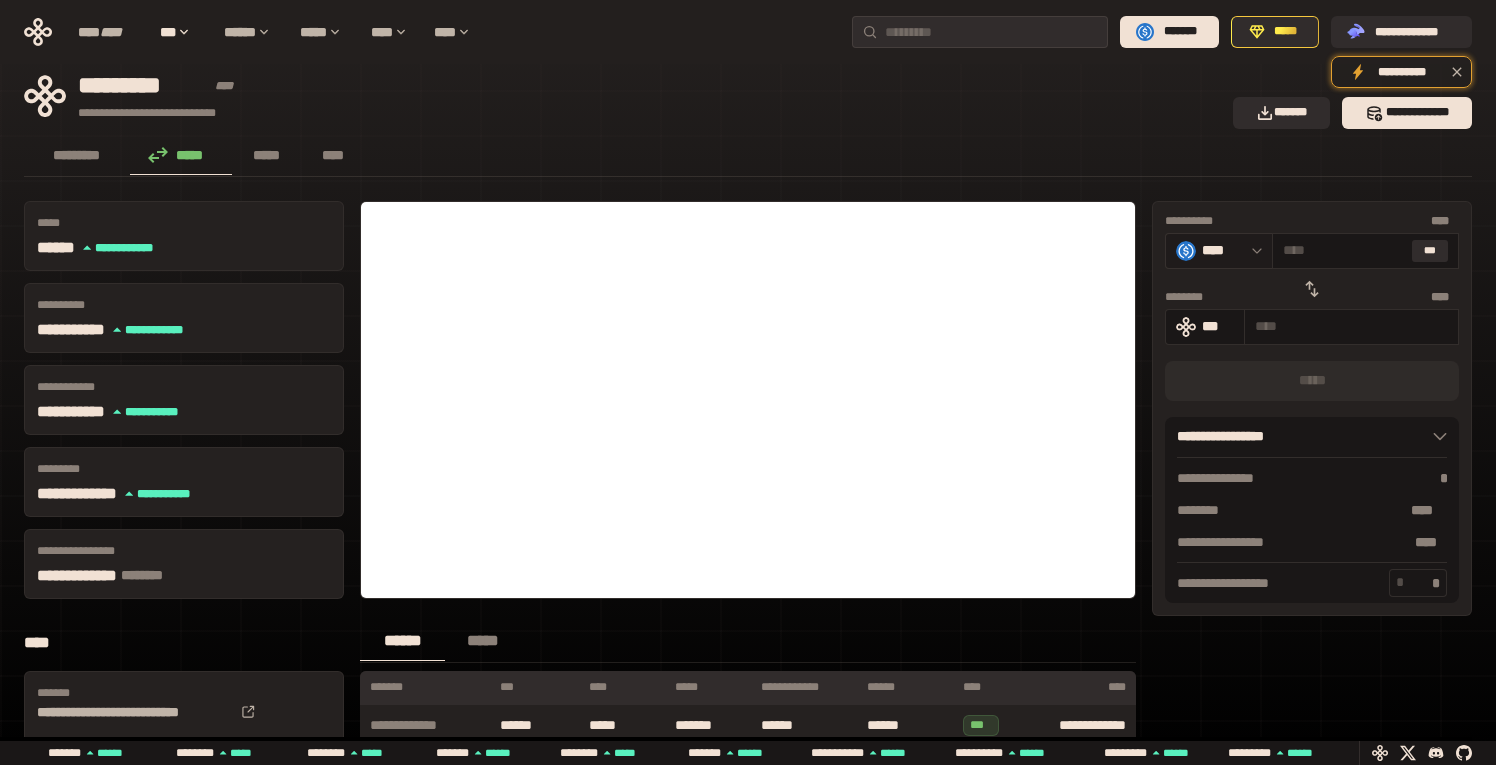 click on "****" at bounding box center (1222, 250) 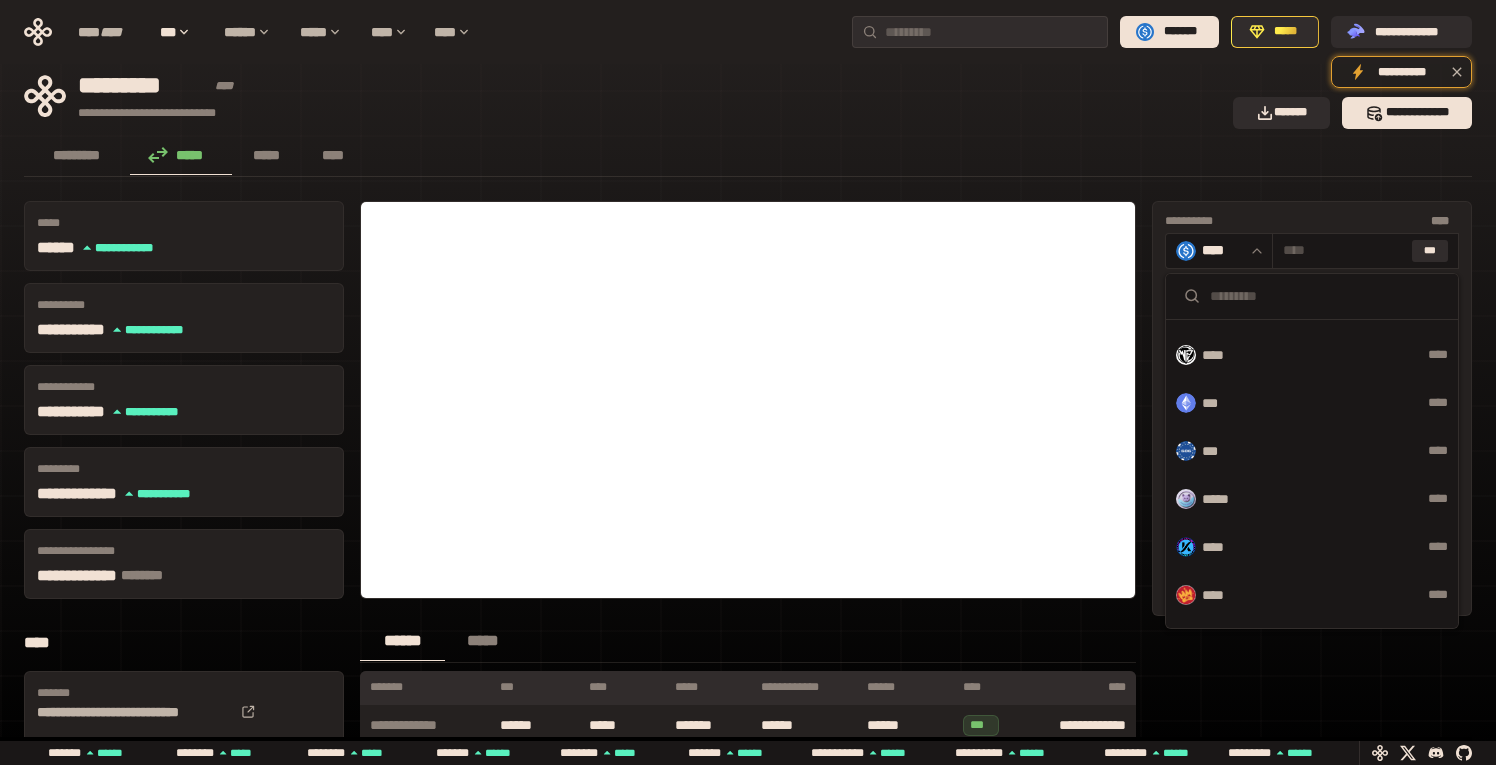 scroll, scrollTop: 0, scrollLeft: 0, axis: both 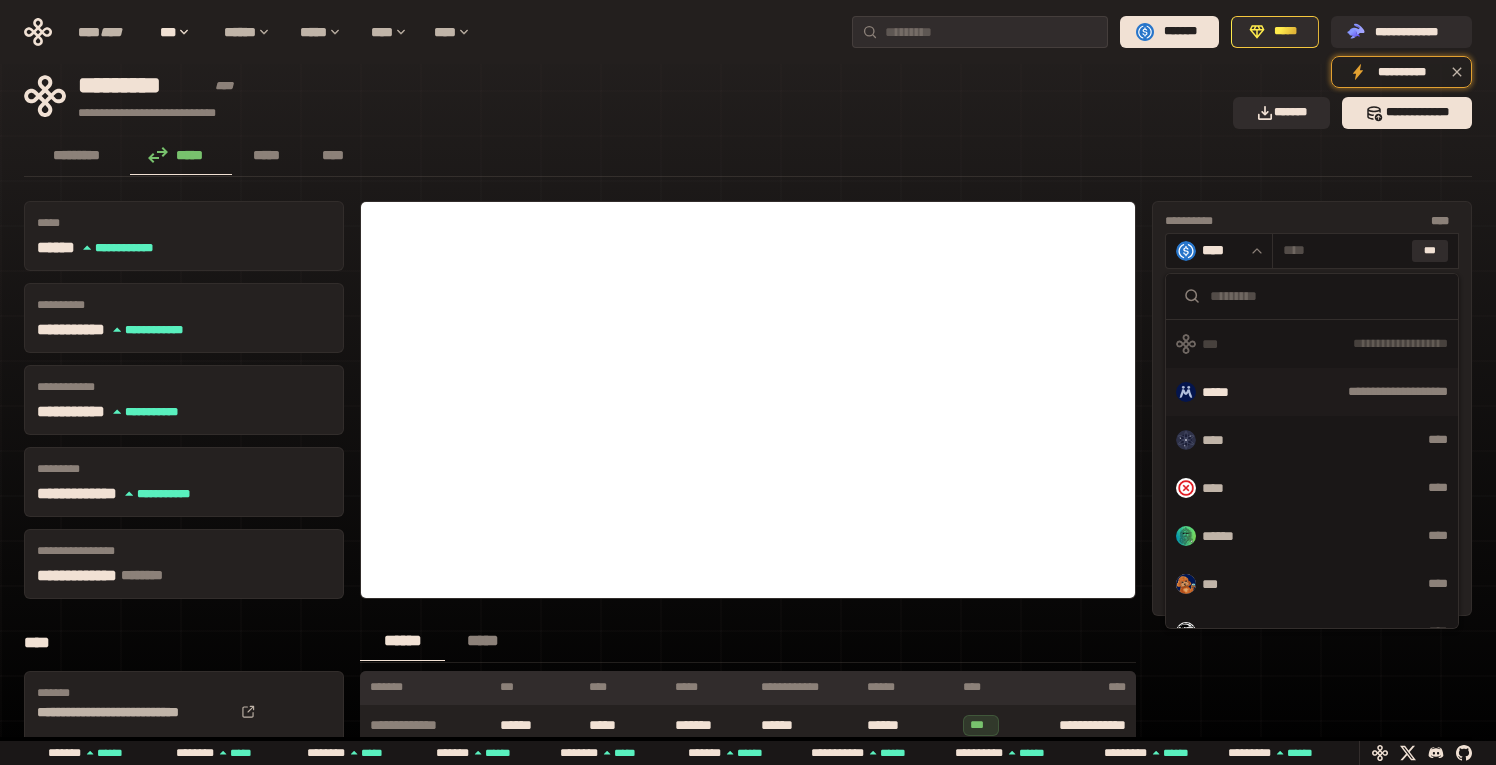 click on "**********" at bounding box center [1362, 392] 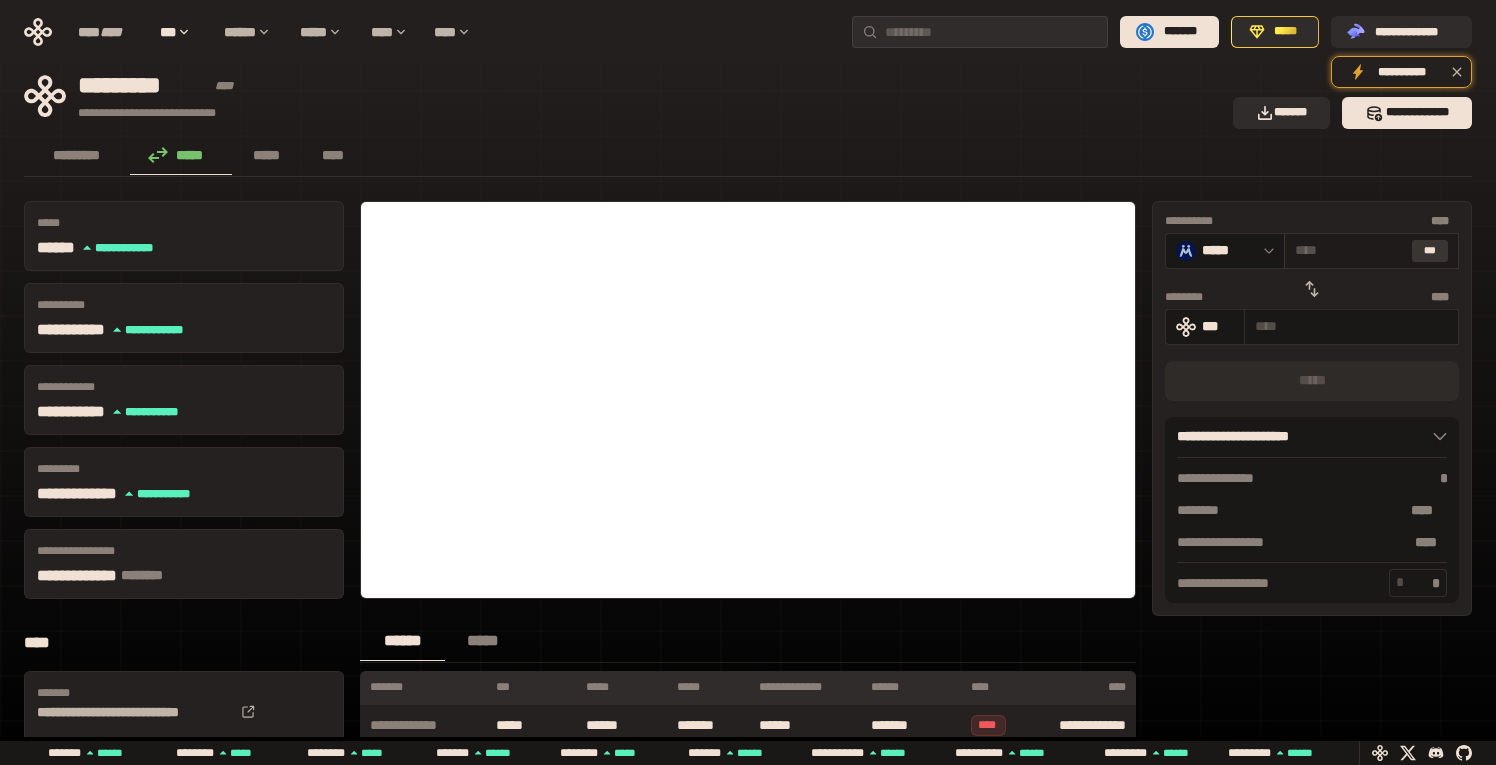click on "***" at bounding box center [1430, 251] 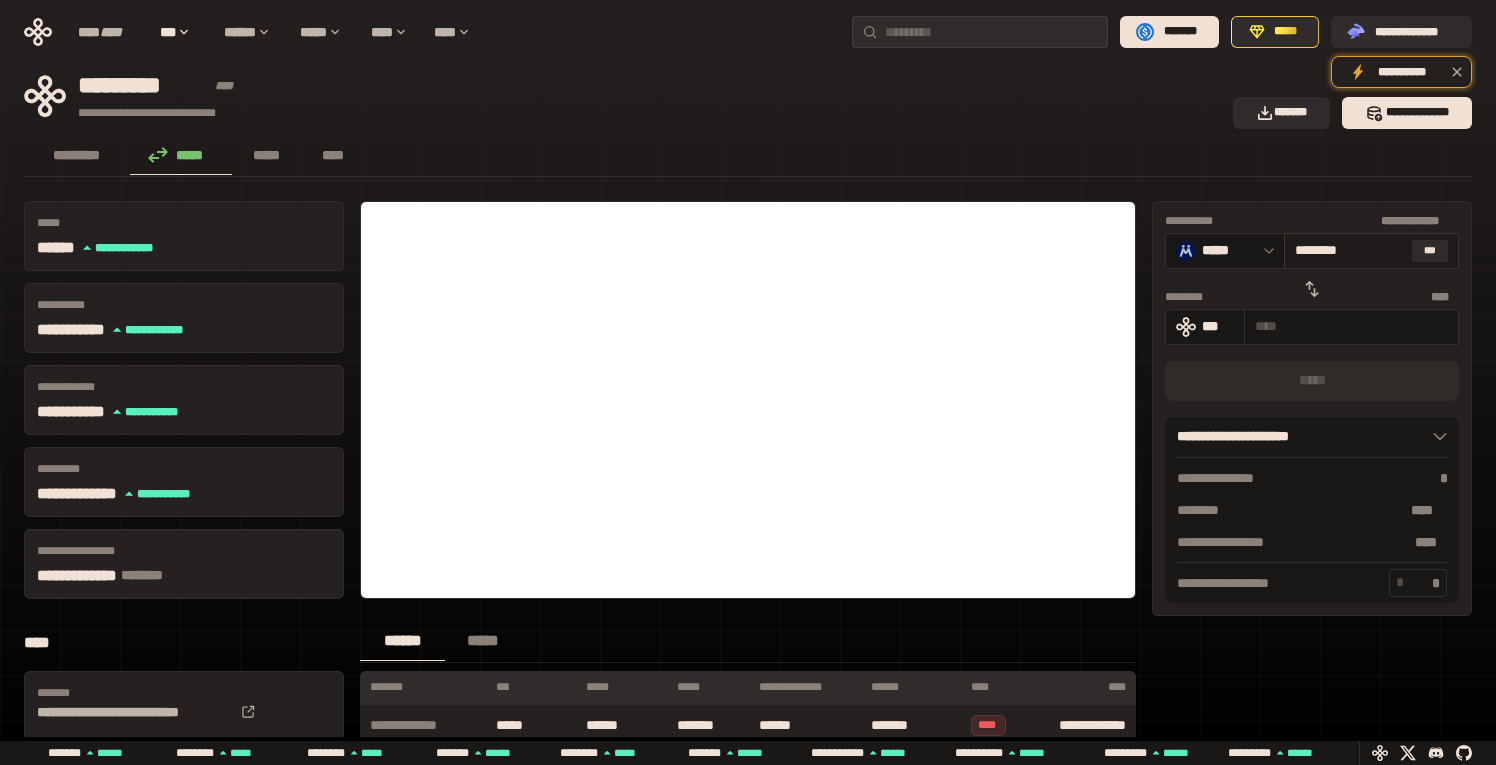 click on "********" at bounding box center [1349, 250] 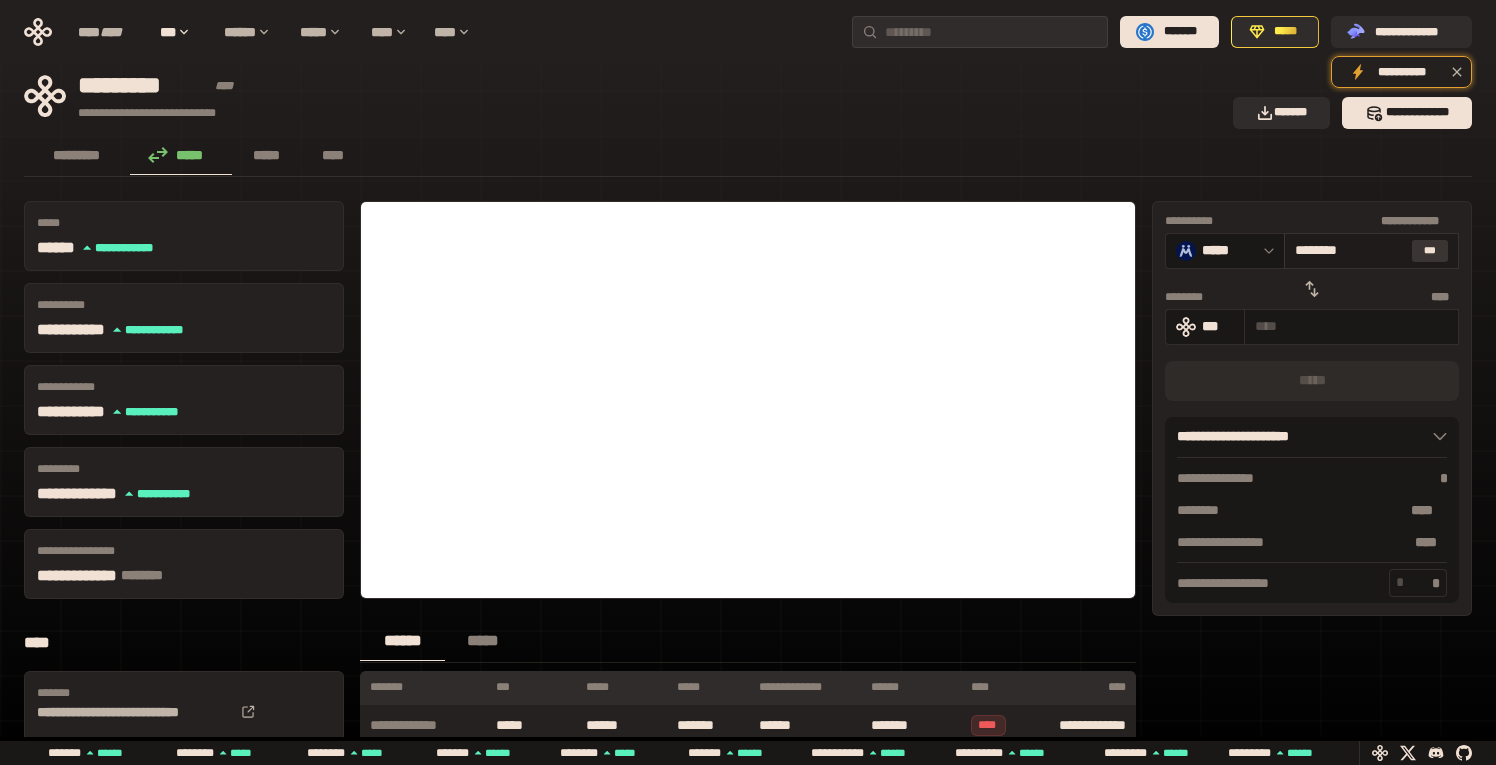 click on "***" at bounding box center [1430, 251] 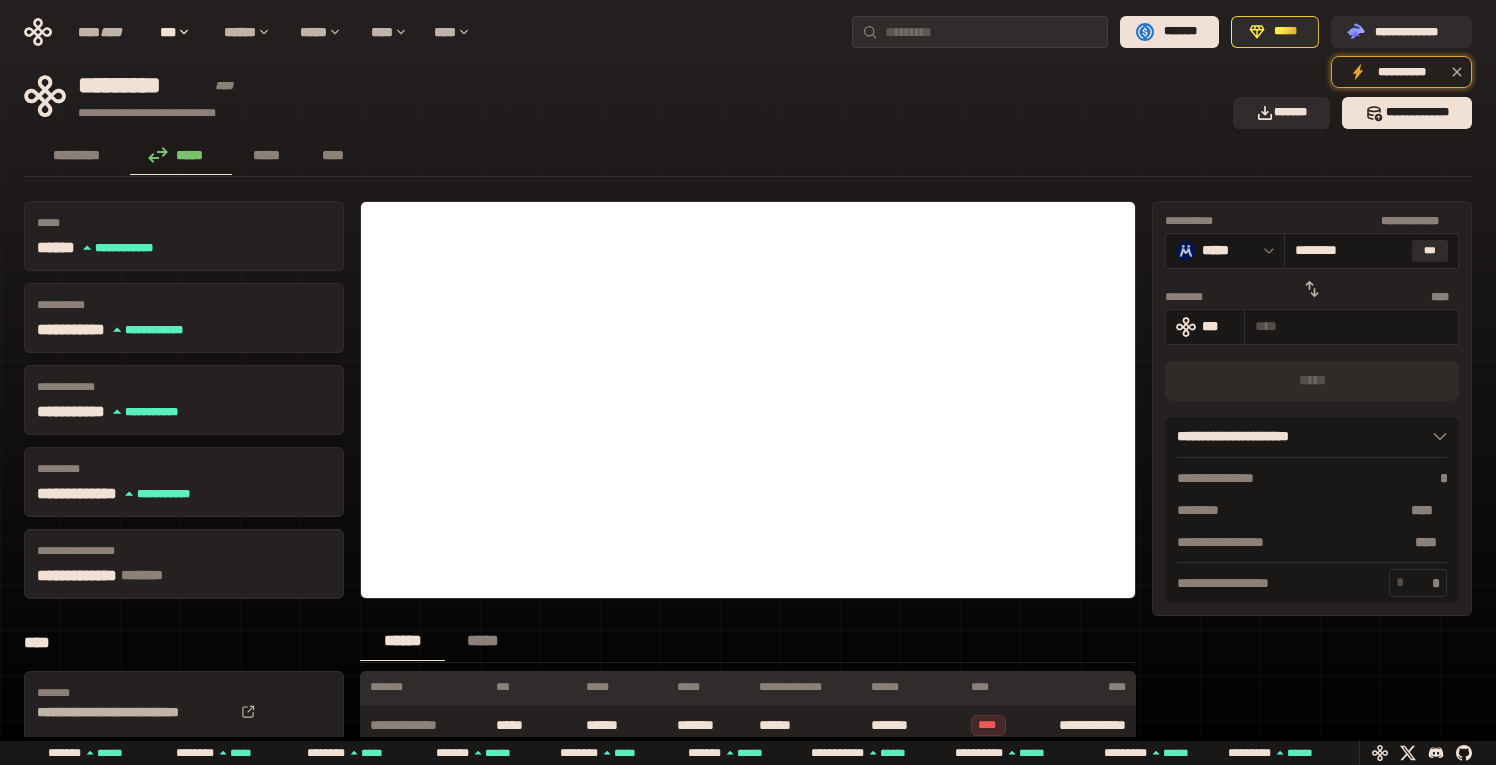 click 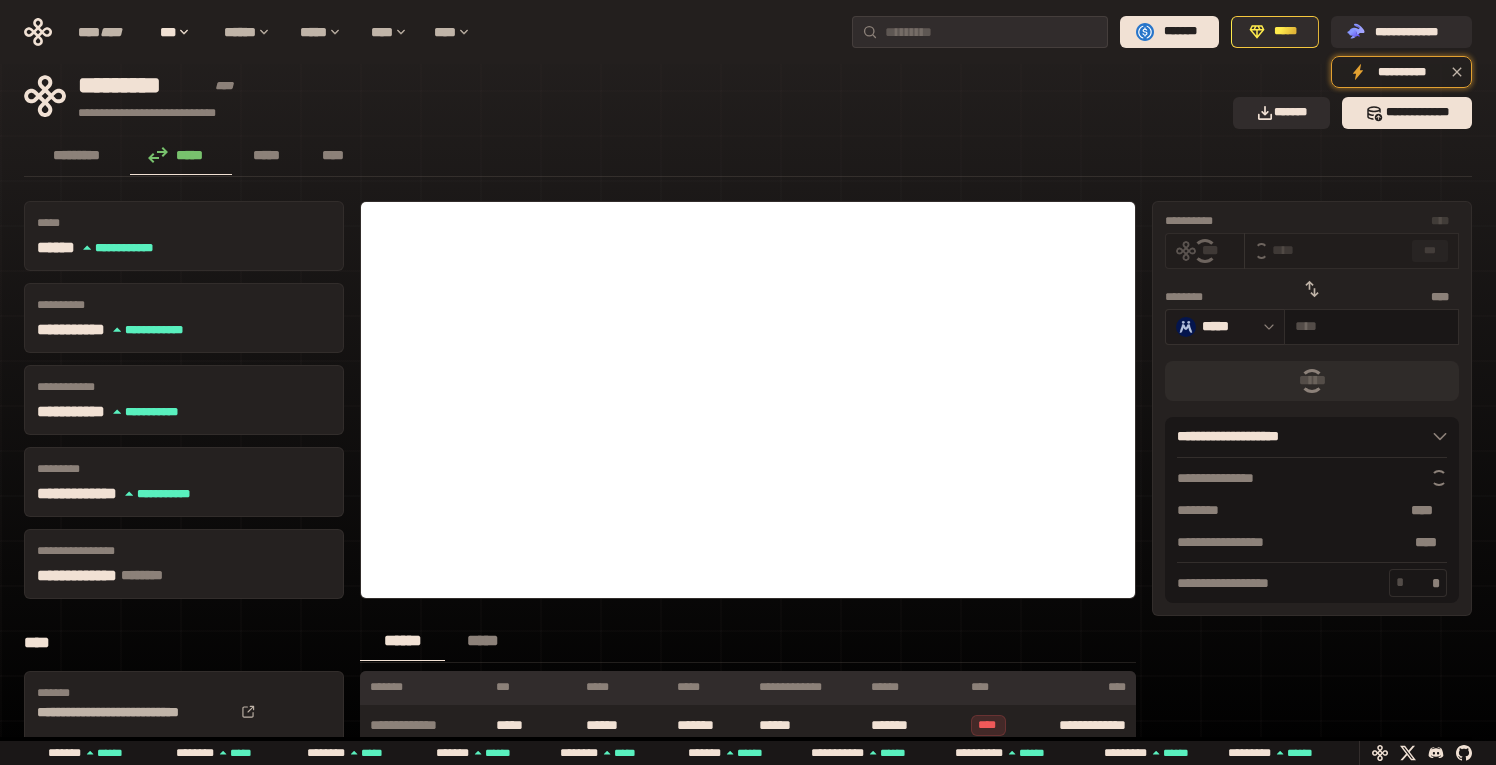 click on "*****" at bounding box center (1225, 327) 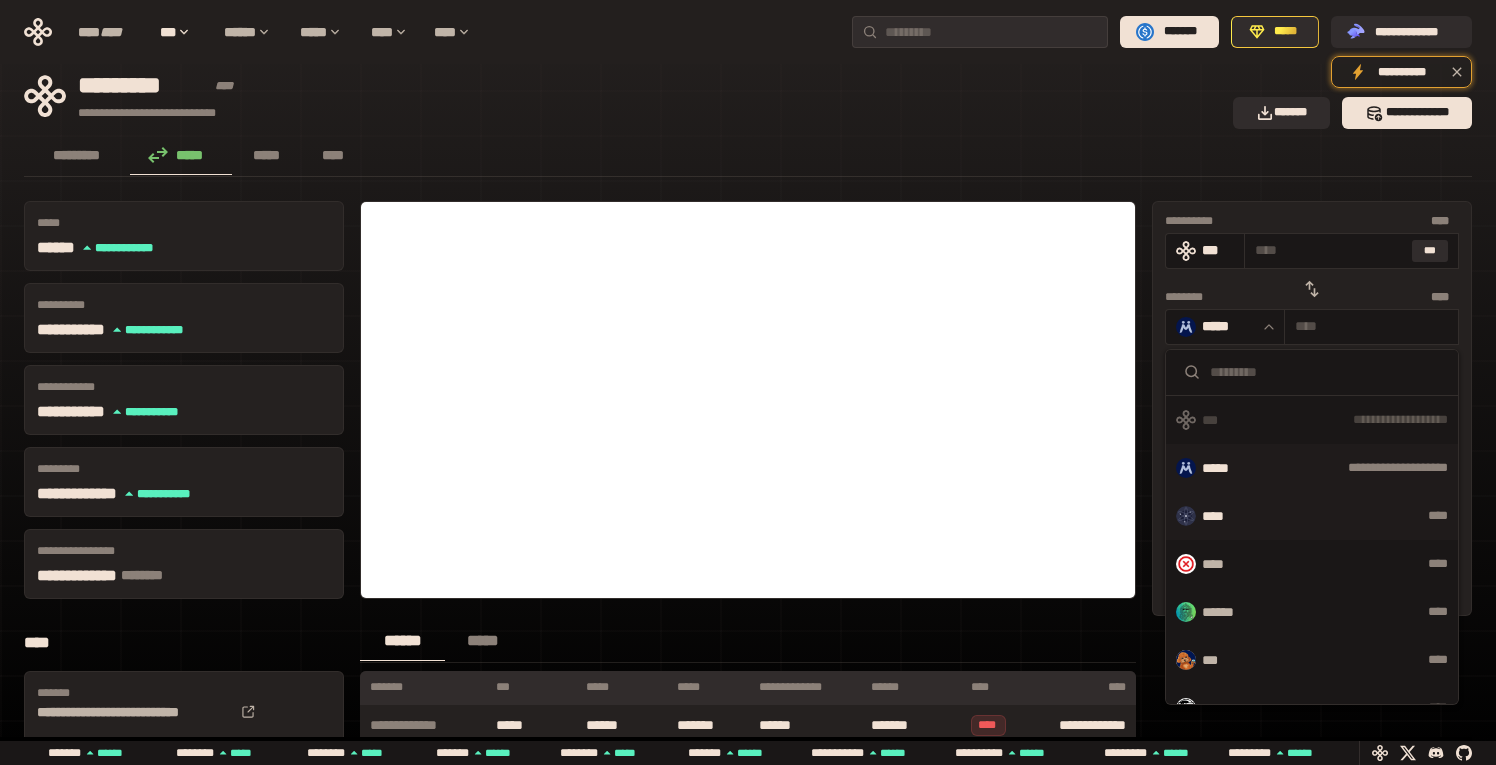 click on "****" at bounding box center (1357, 516) 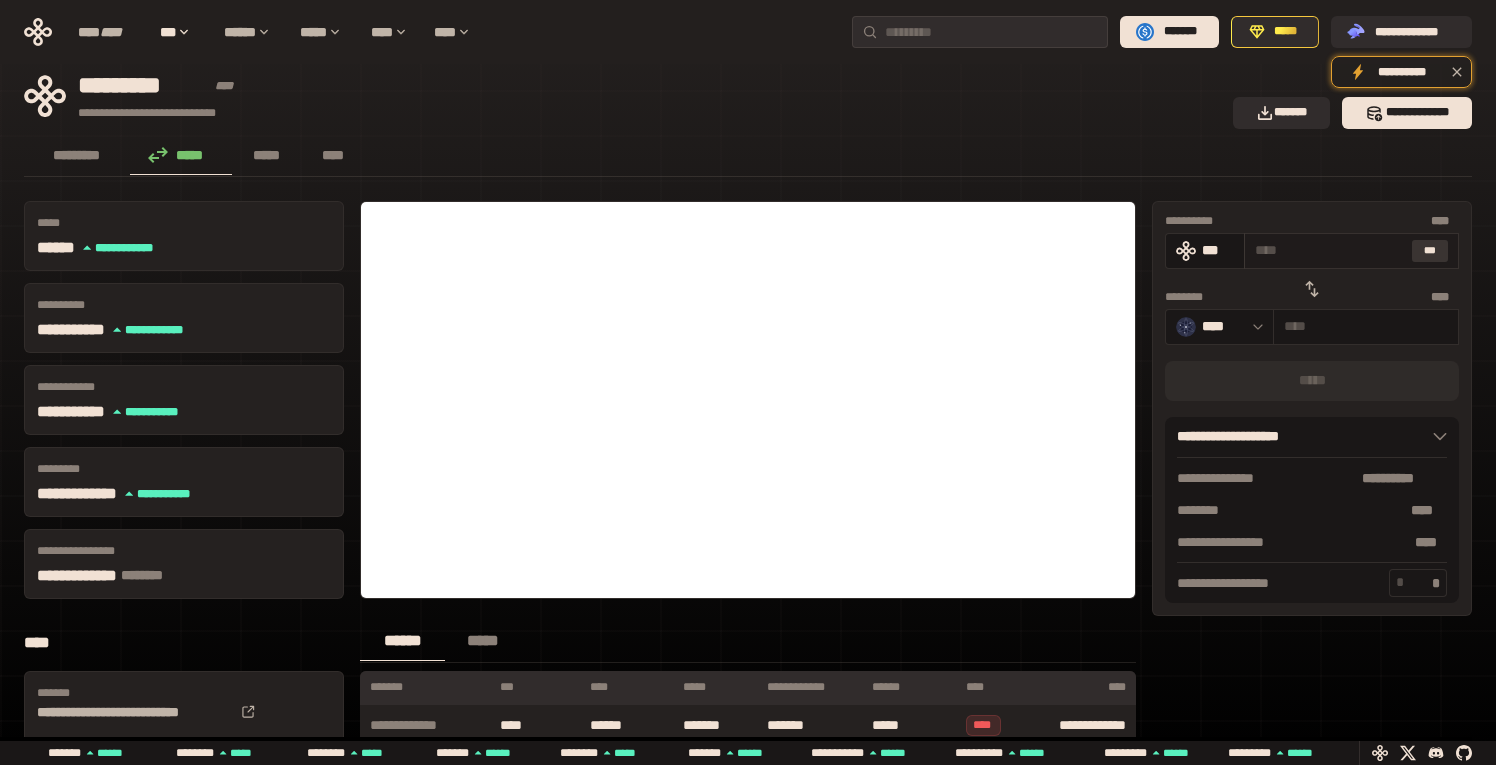 click on "***" at bounding box center (1430, 251) 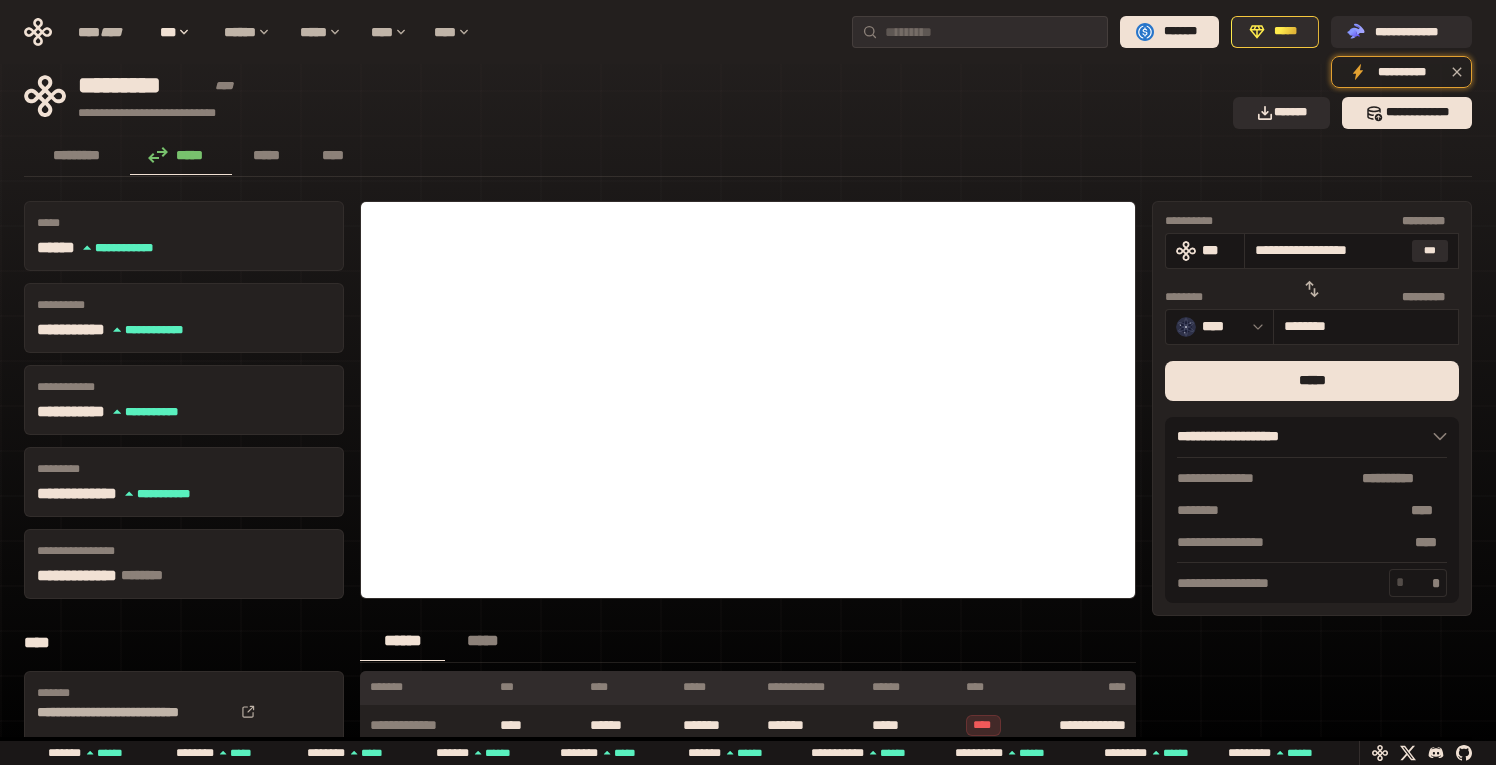 scroll, scrollTop: 0, scrollLeft: 2, axis: horizontal 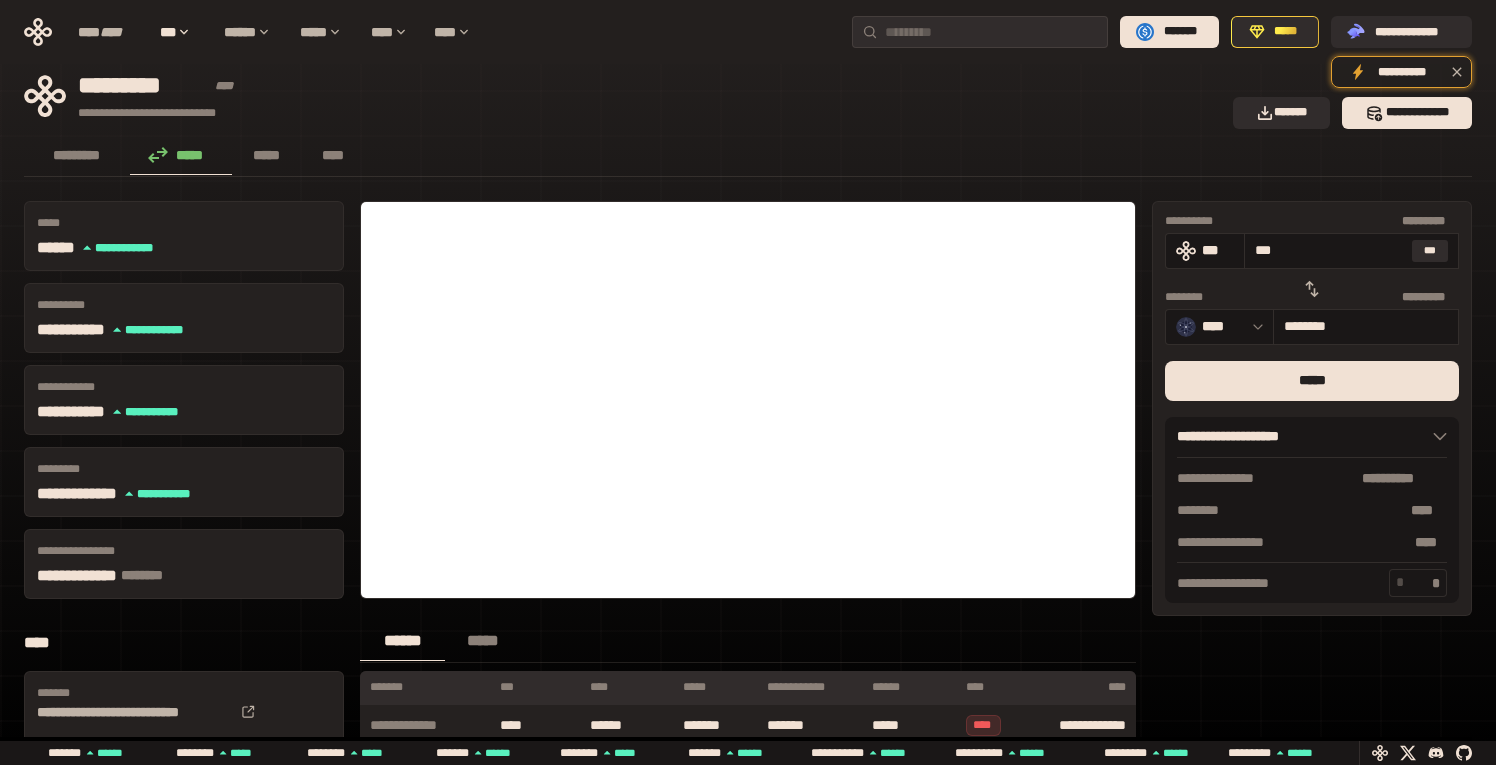 type on "********" 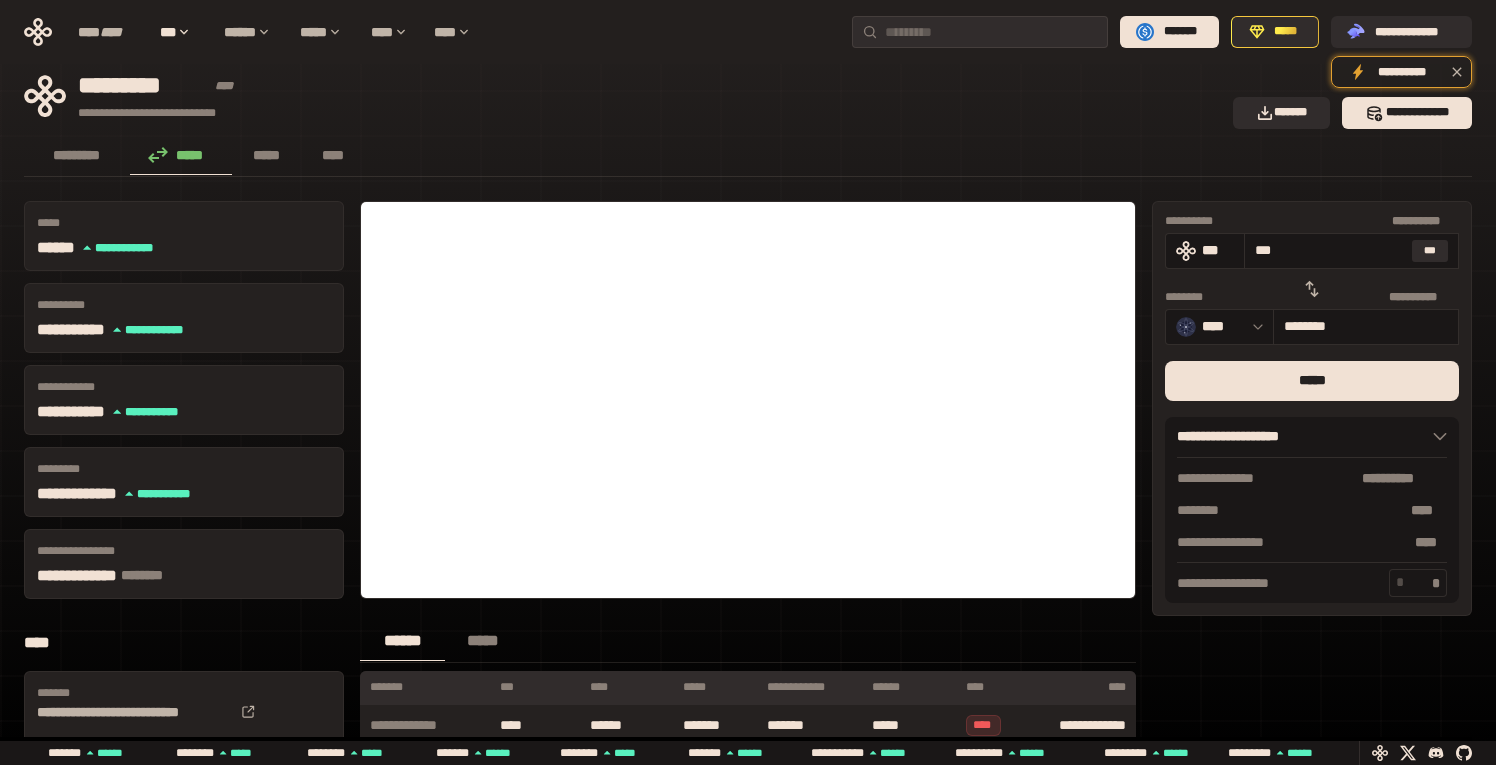 scroll, scrollTop: 0, scrollLeft: 0, axis: both 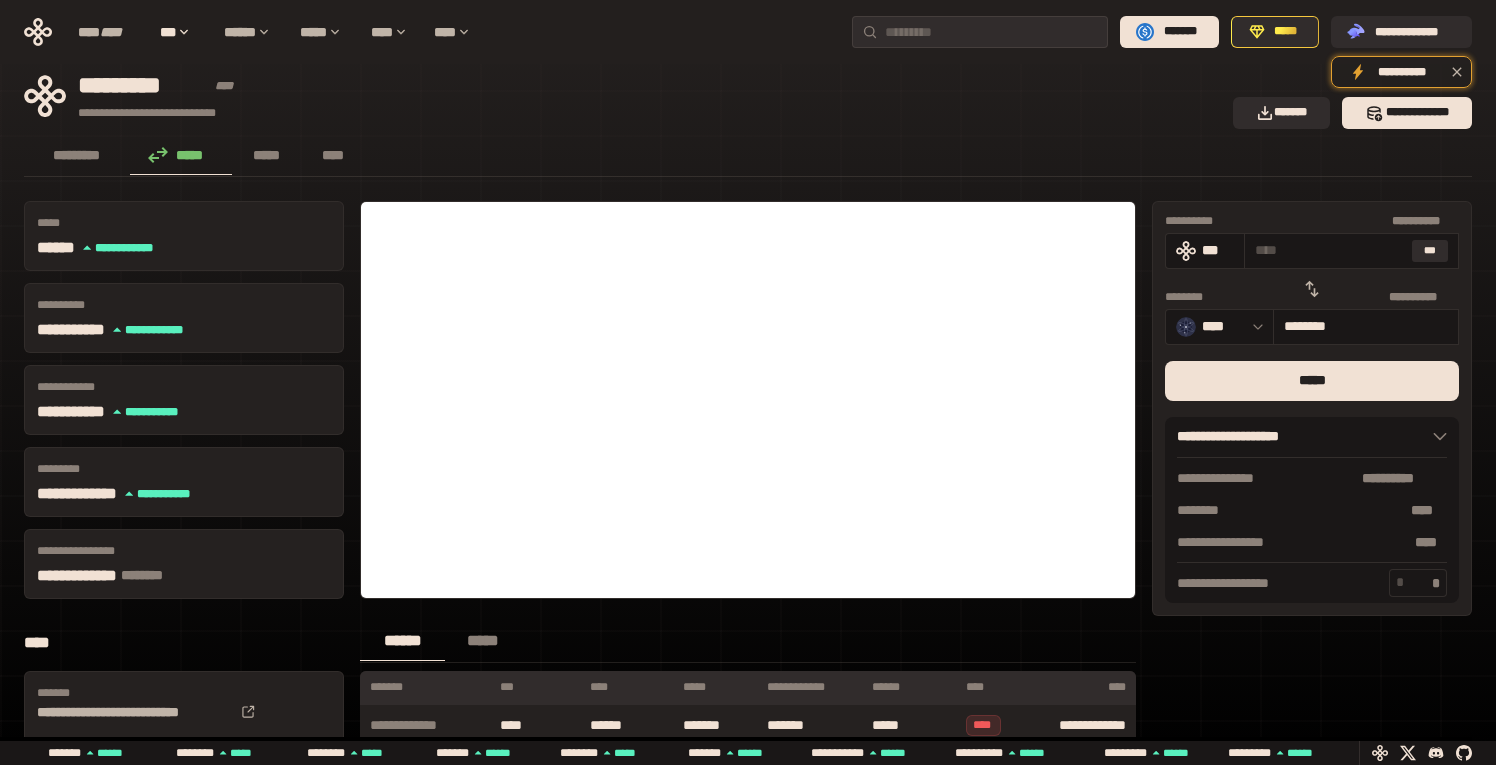 type on "**********" 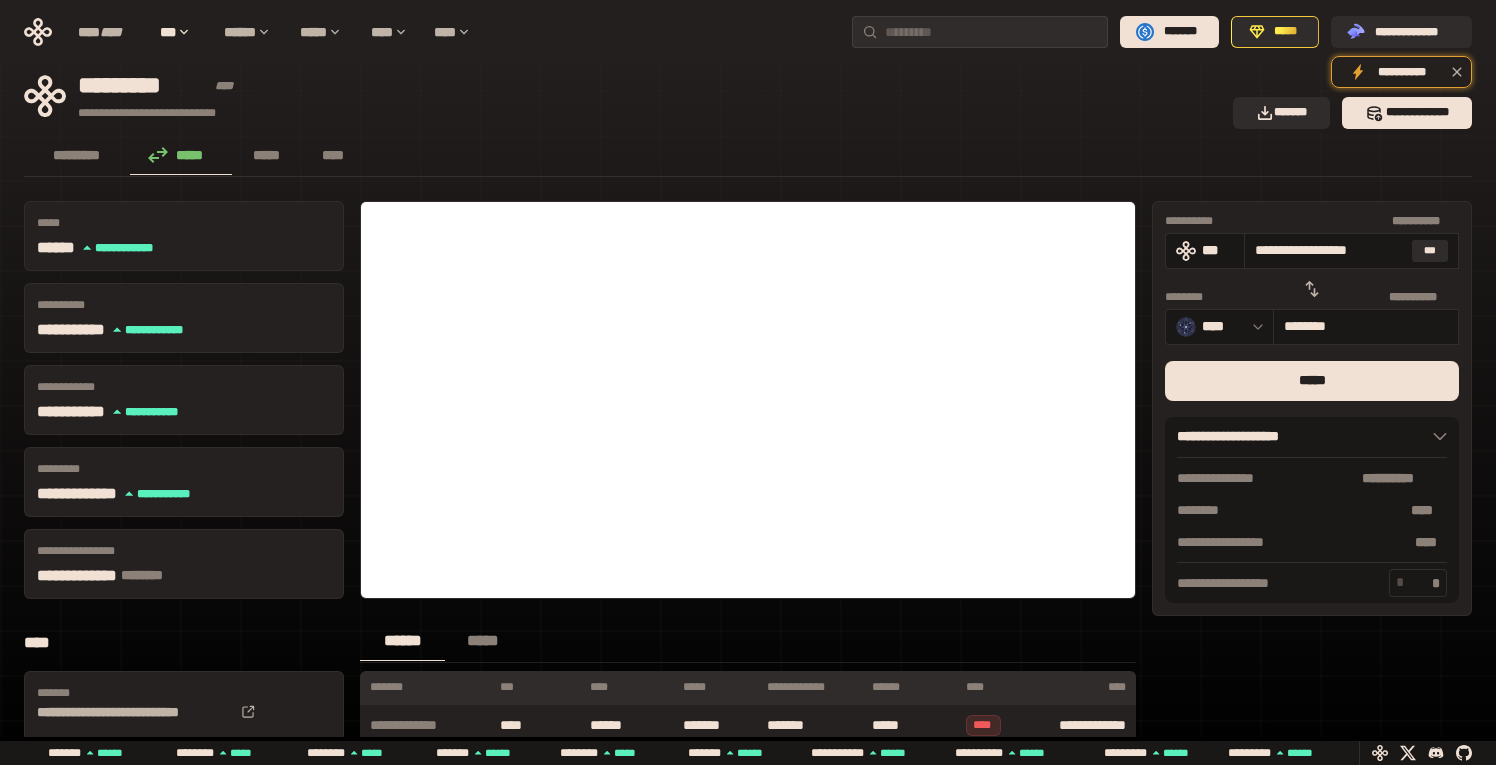 type on "********" 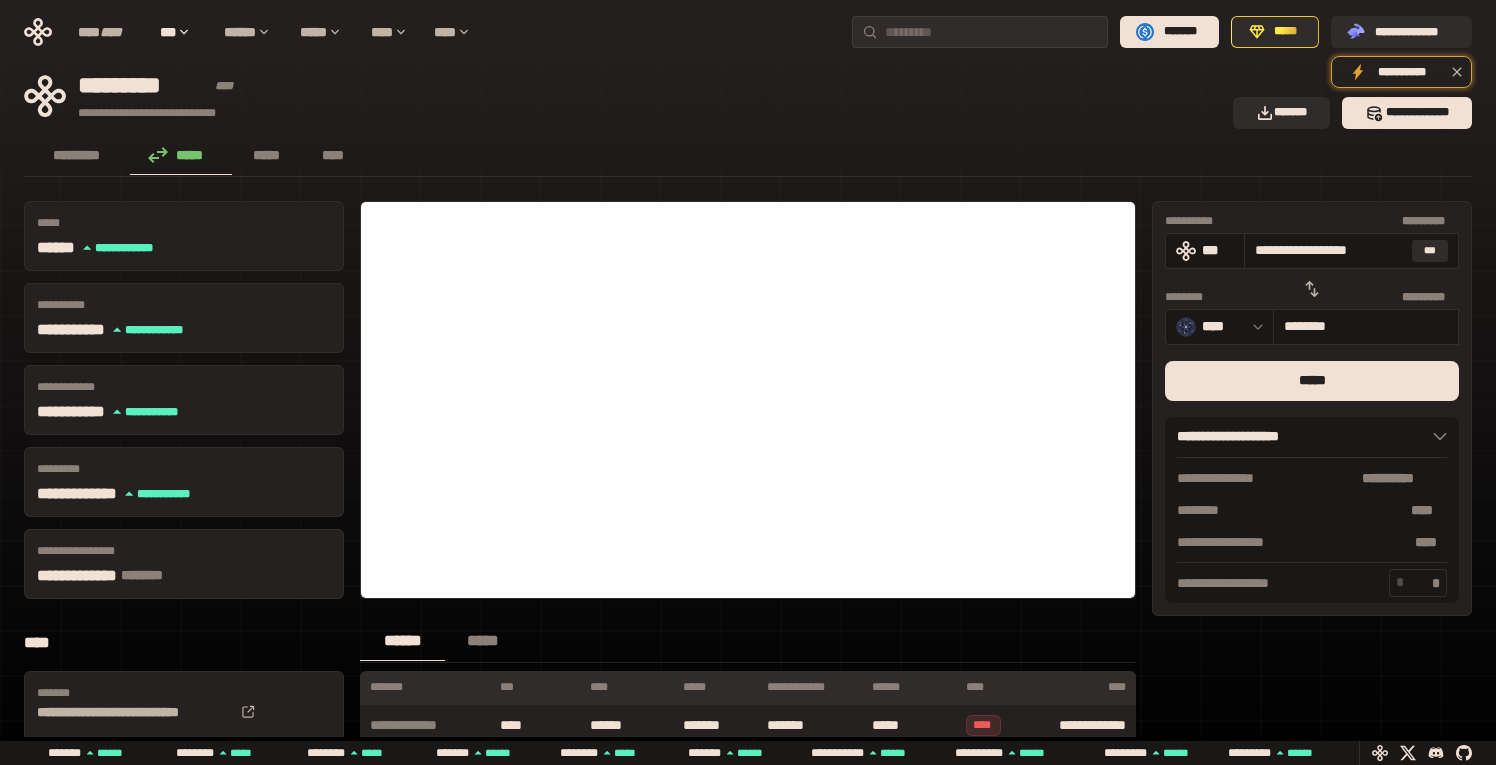 drag, startPoint x: 1267, startPoint y: 244, endPoint x: 1478, endPoint y: 244, distance: 211 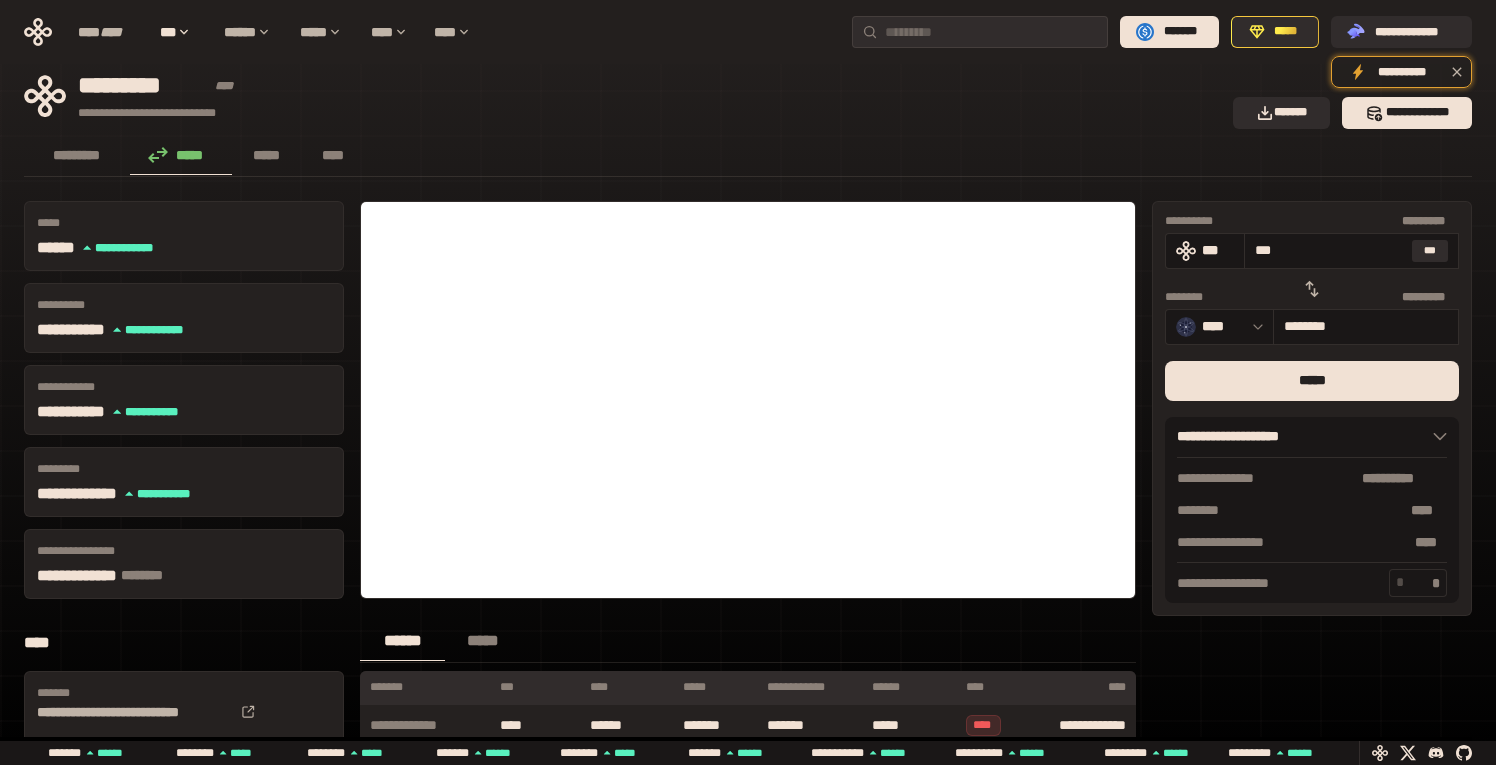 type on "********" 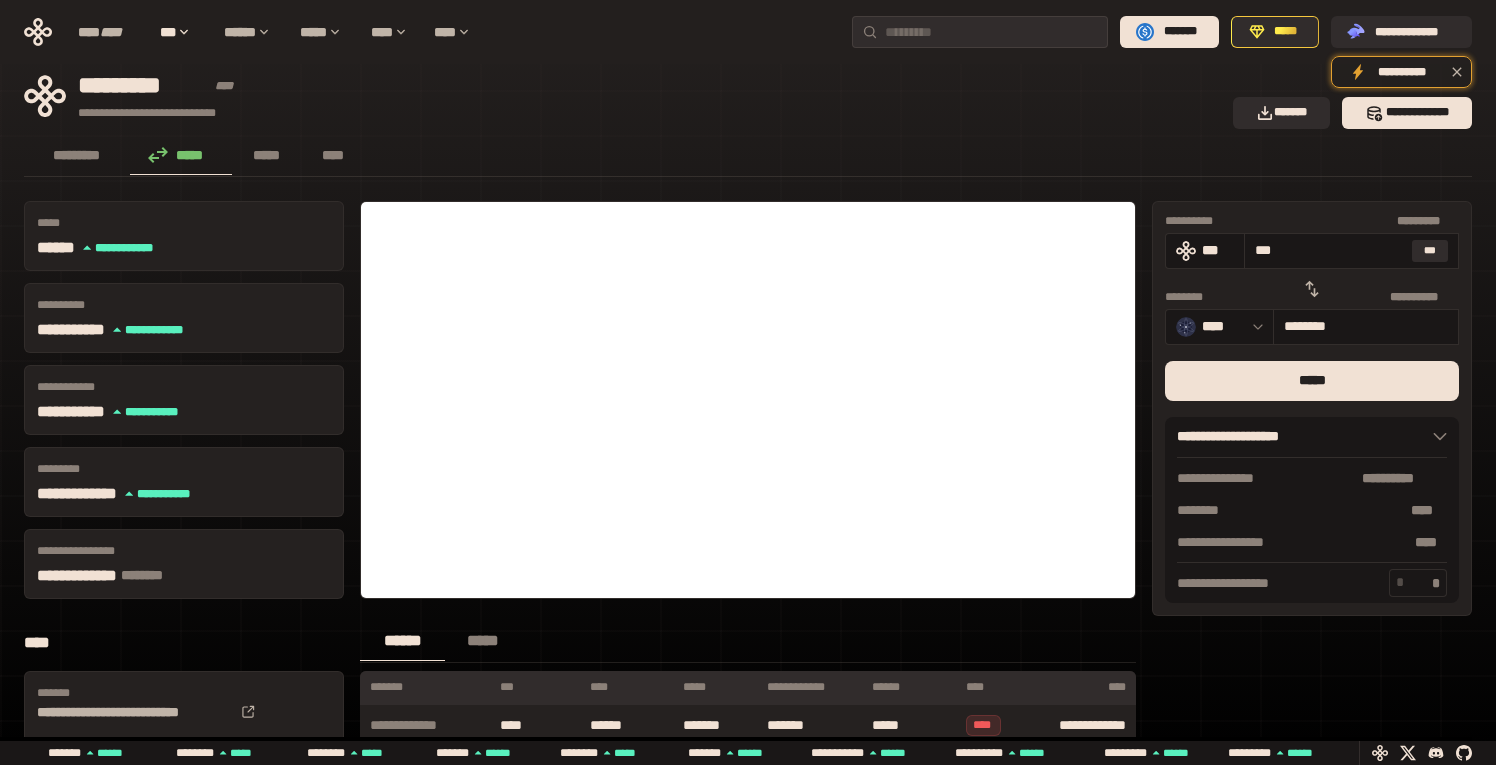 scroll, scrollTop: 0, scrollLeft: 0, axis: both 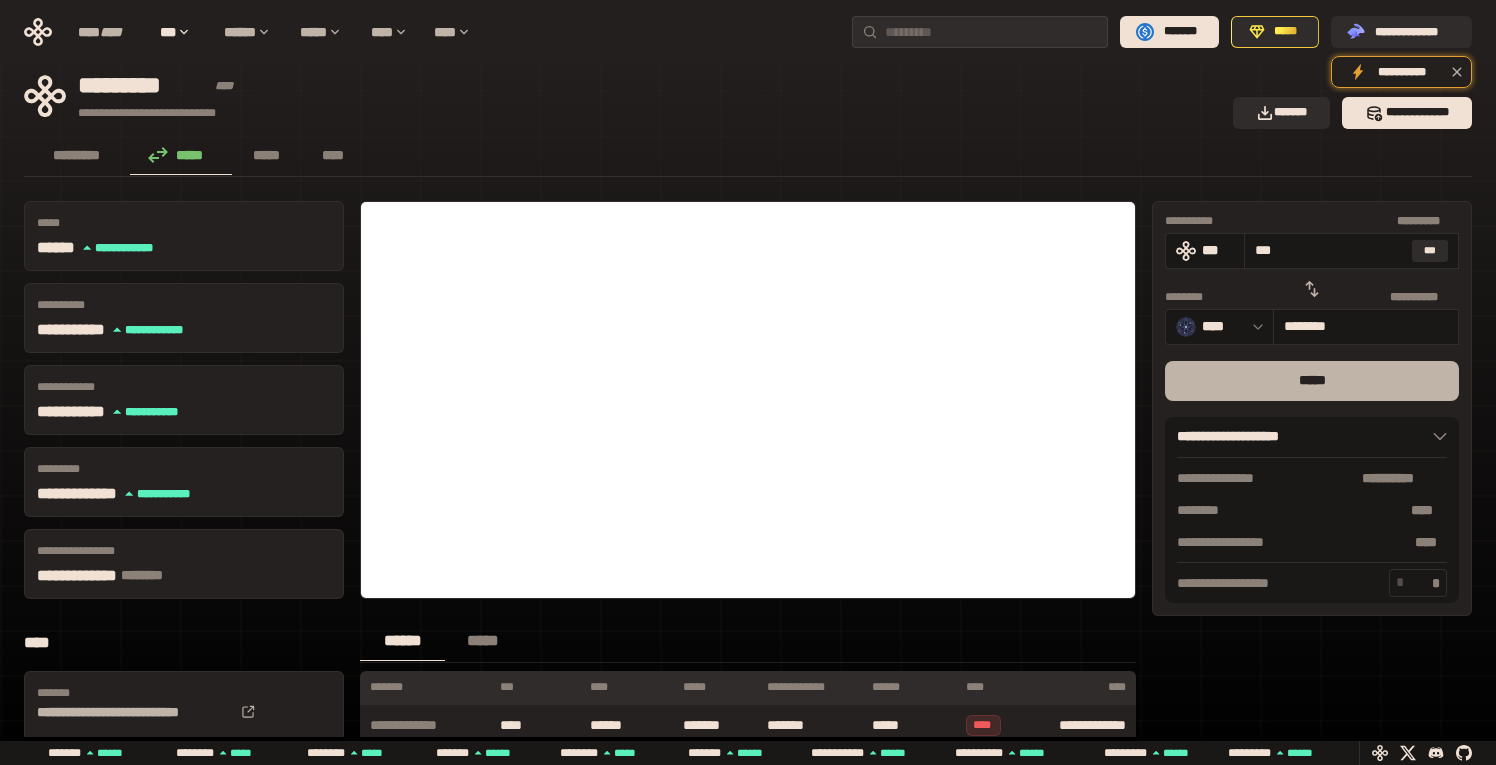click on "*****" at bounding box center [1312, 381] 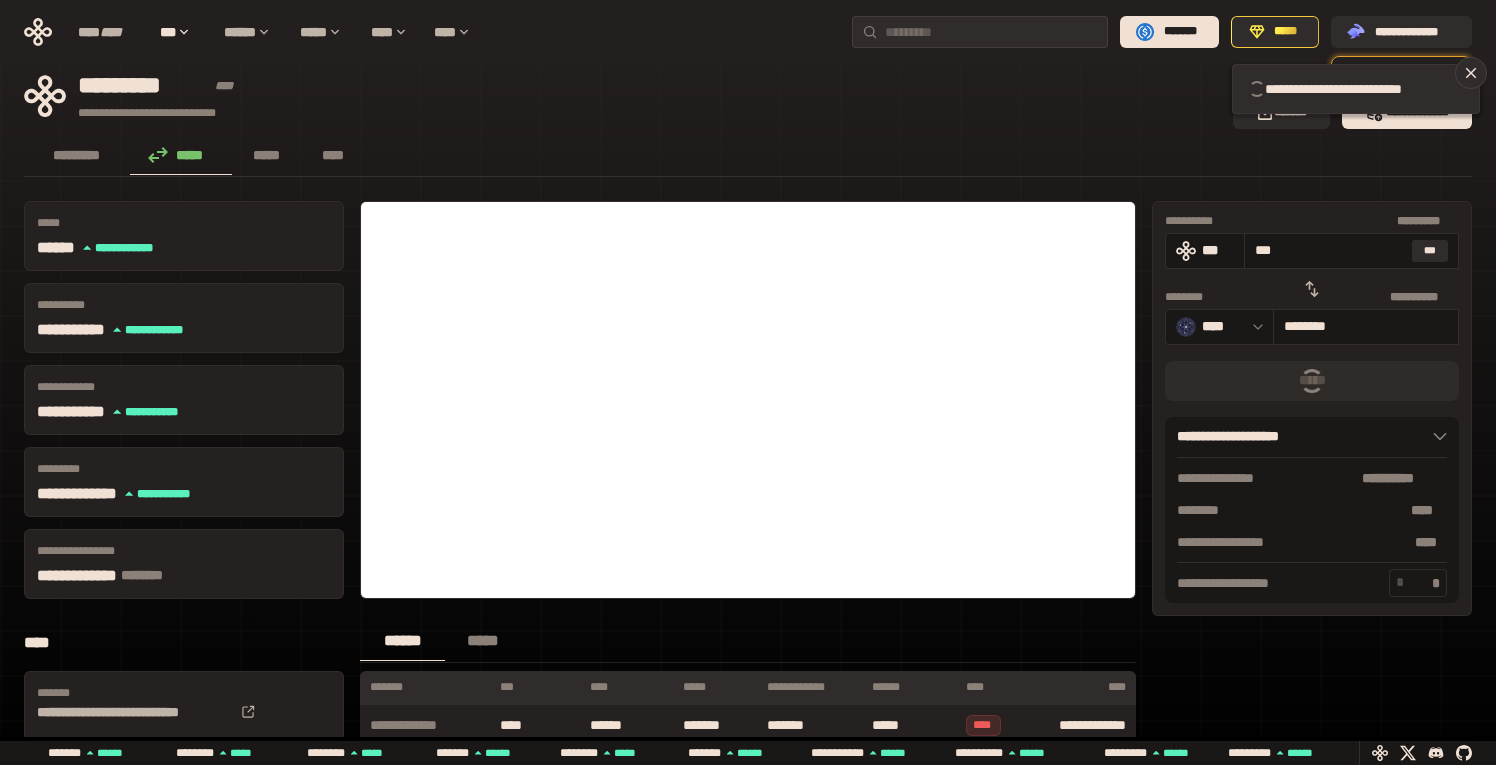 type 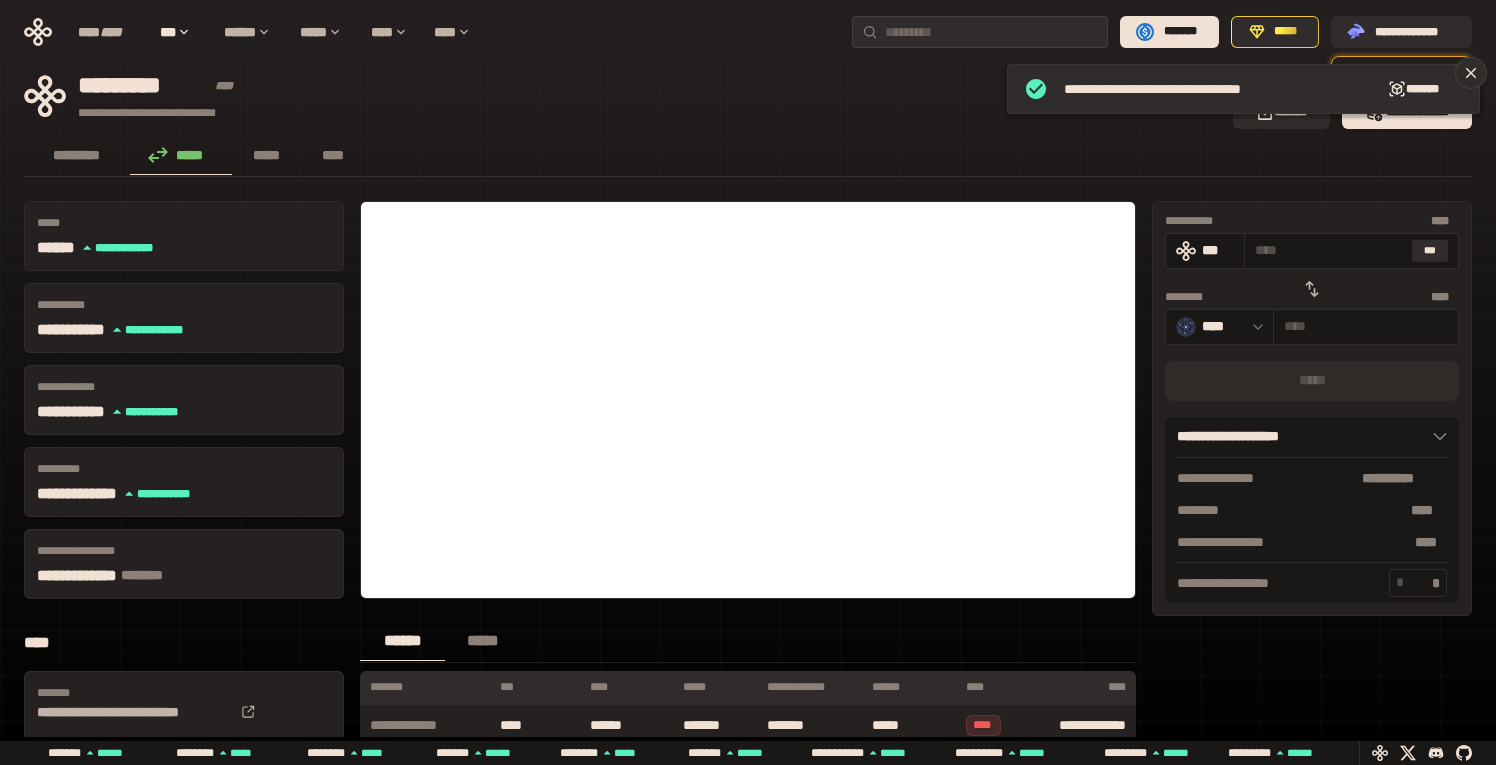 click 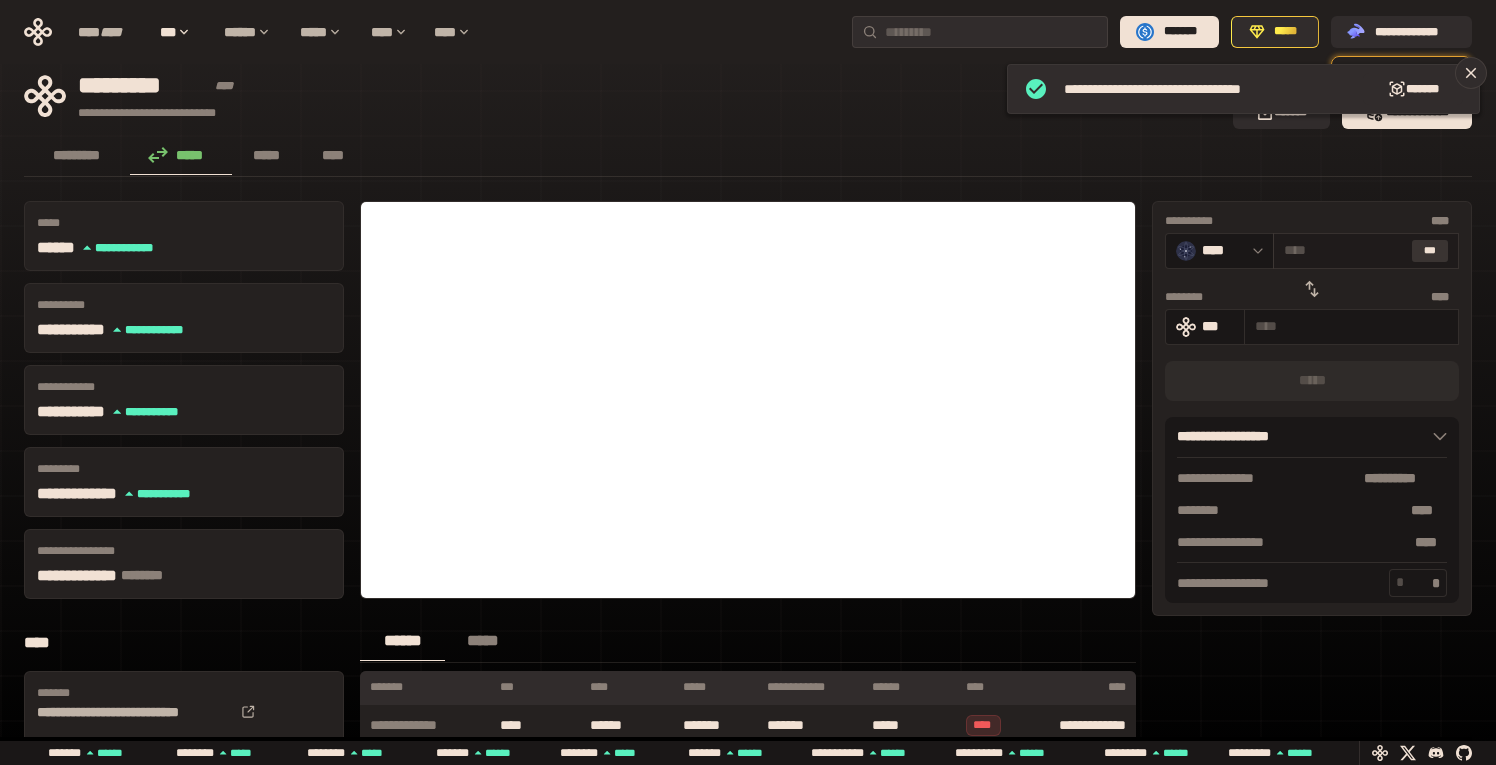 click on "***" at bounding box center [1430, 251] 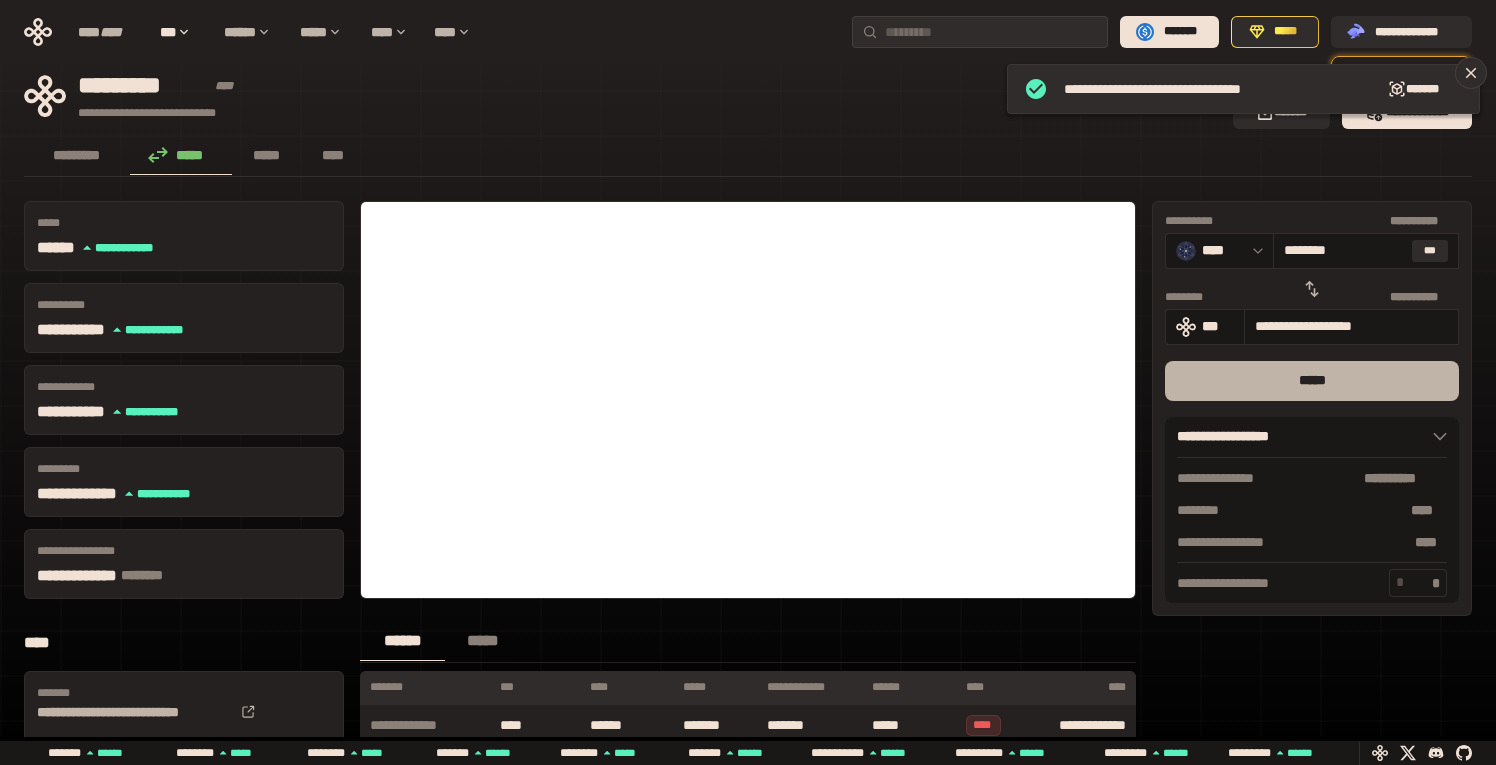 click on "*****" at bounding box center (1312, 381) 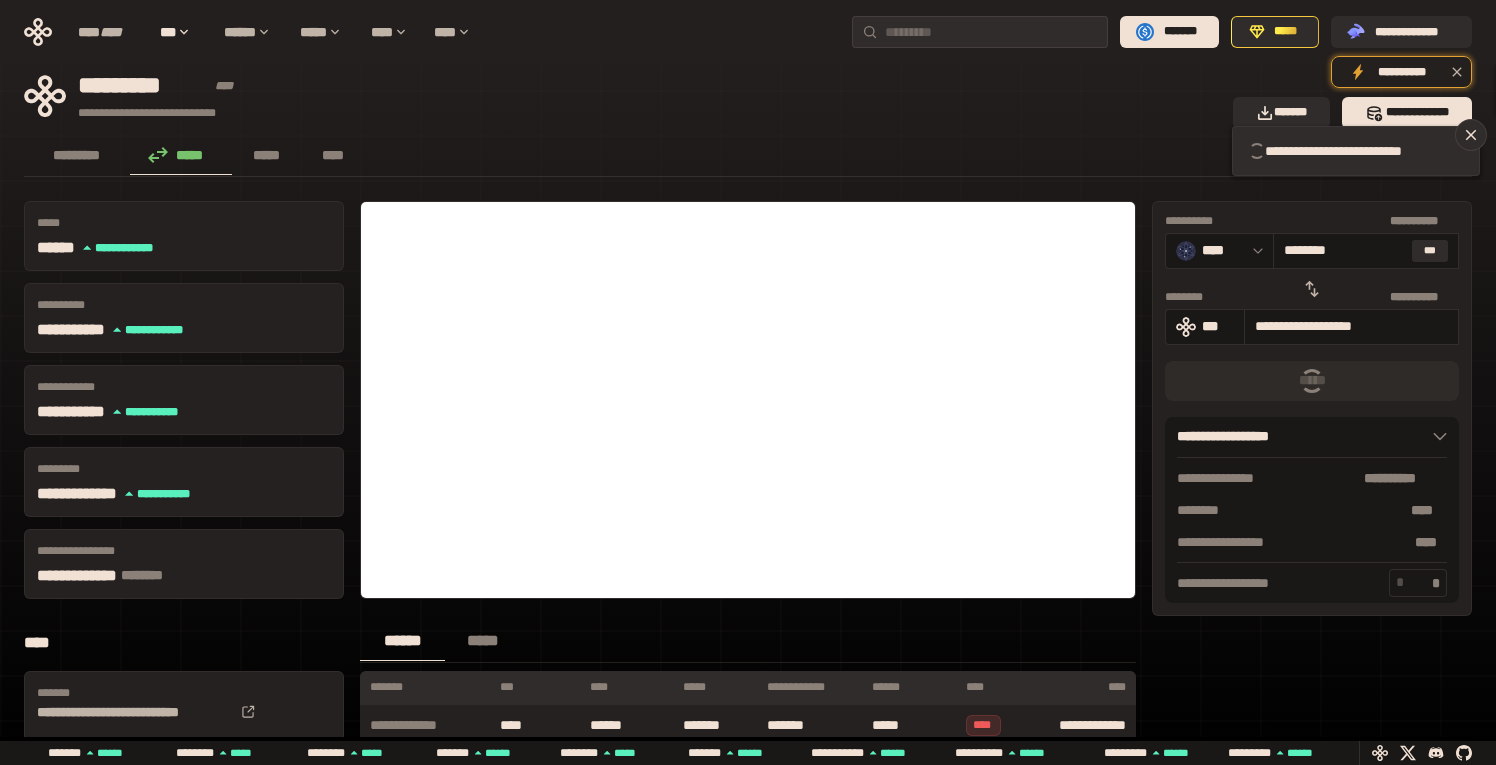 type 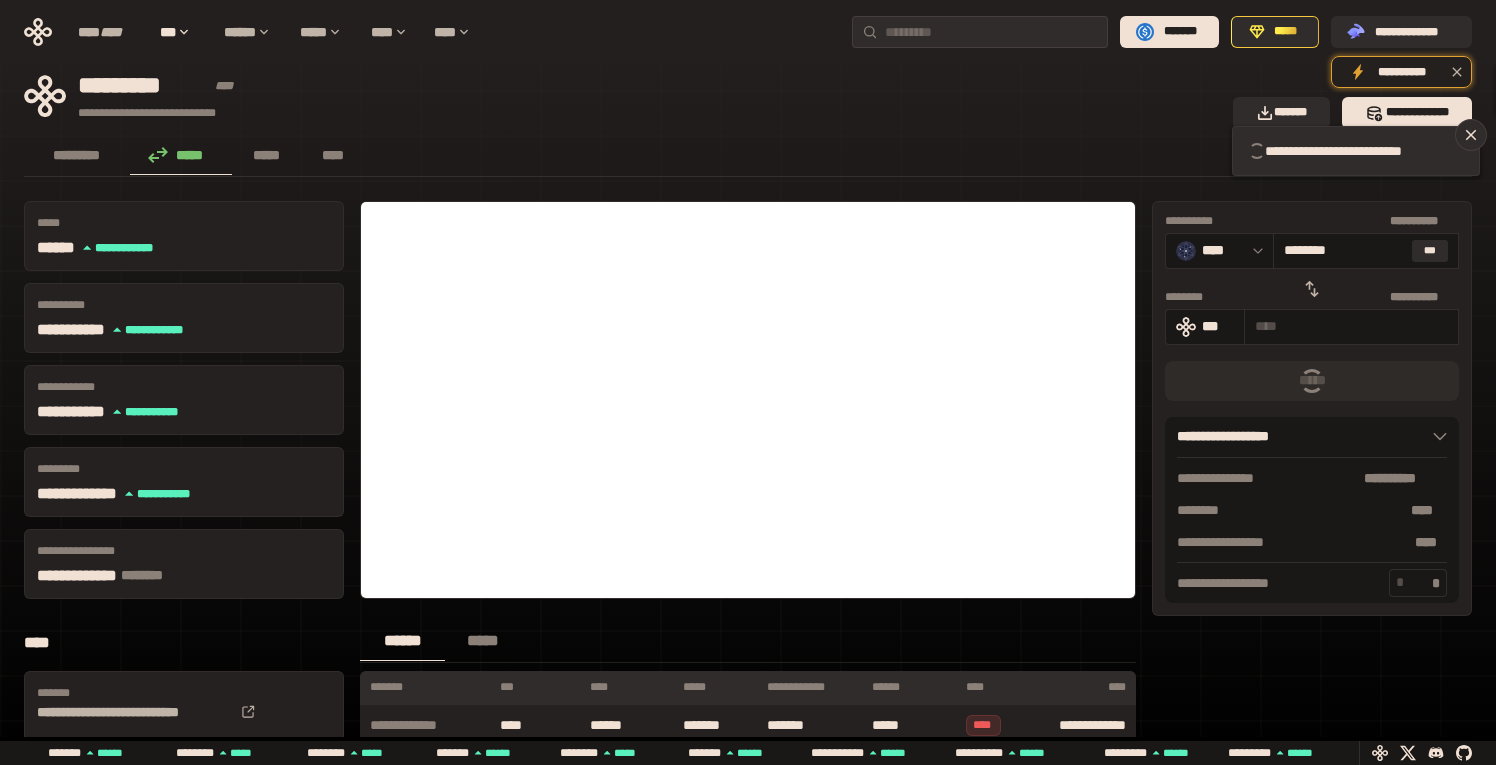 type 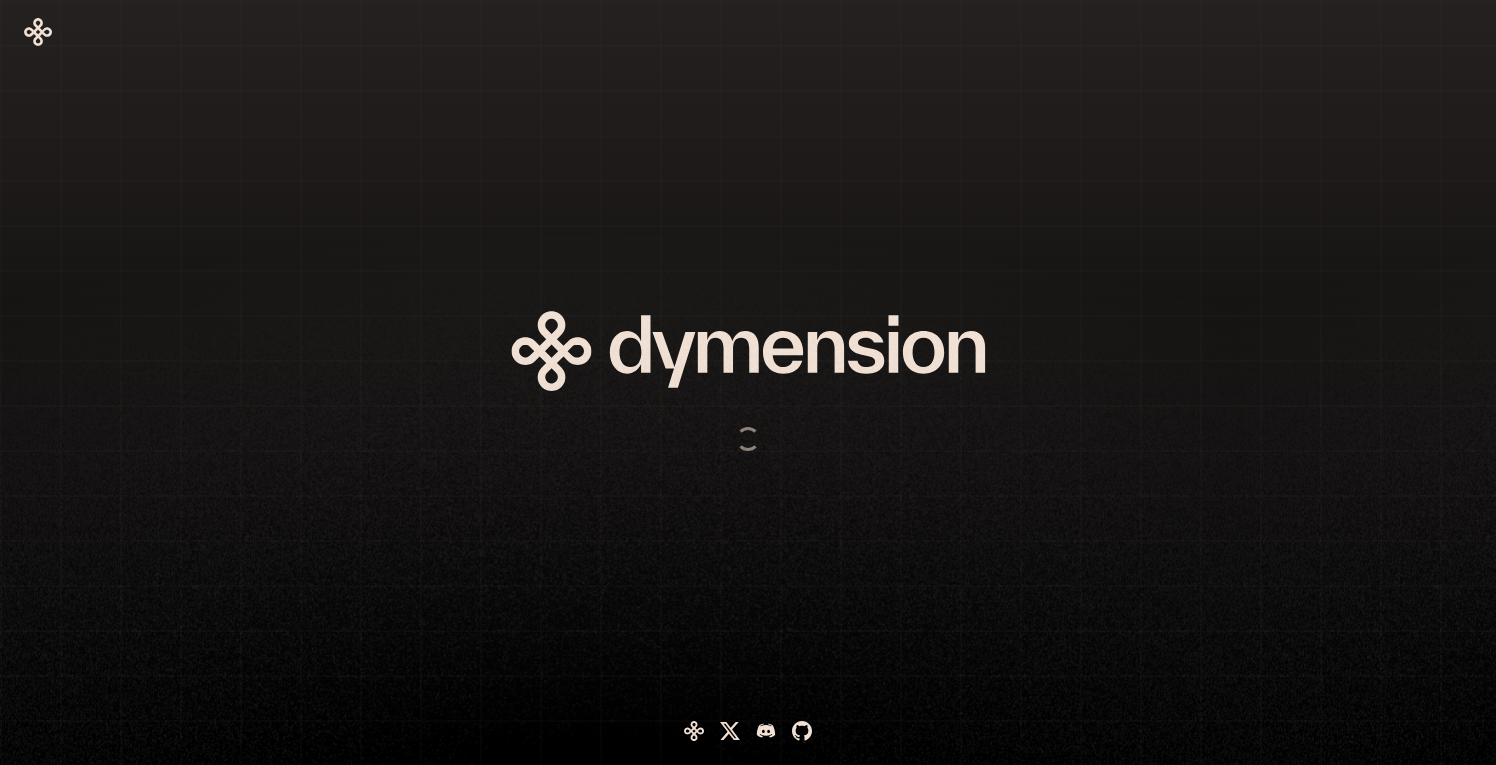 scroll, scrollTop: 0, scrollLeft: 0, axis: both 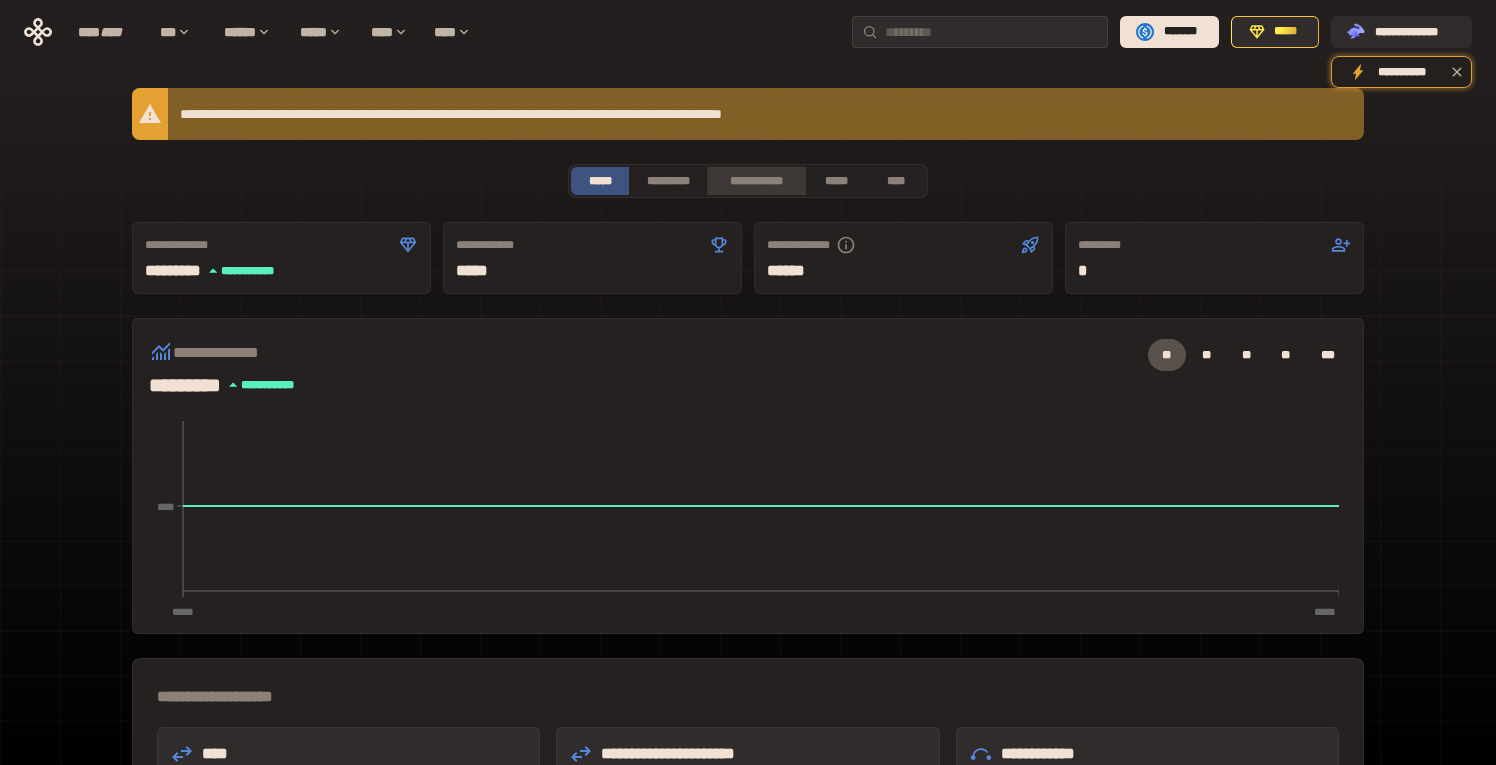 click on "**********" at bounding box center [756, 181] 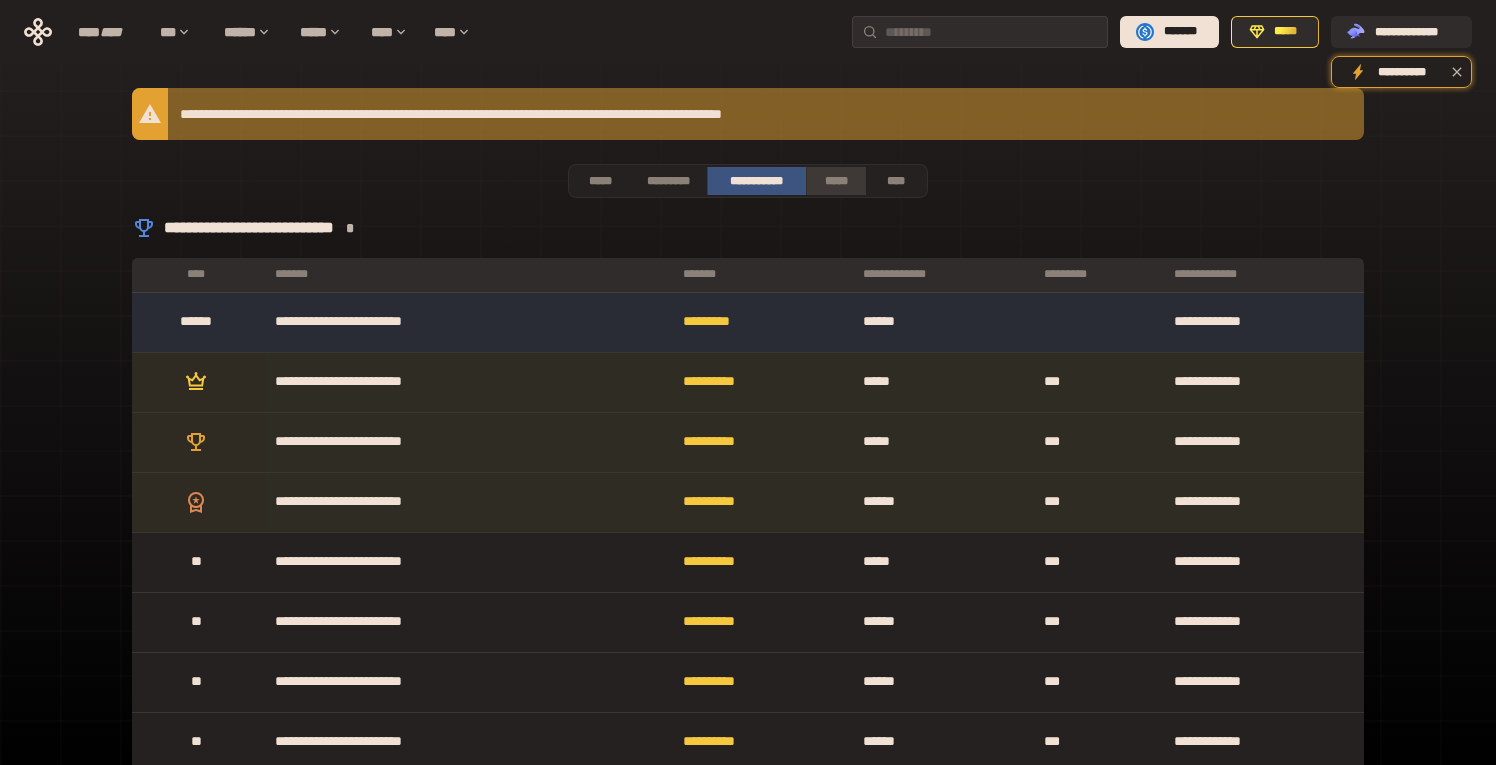 click on "*****" at bounding box center (835, 181) 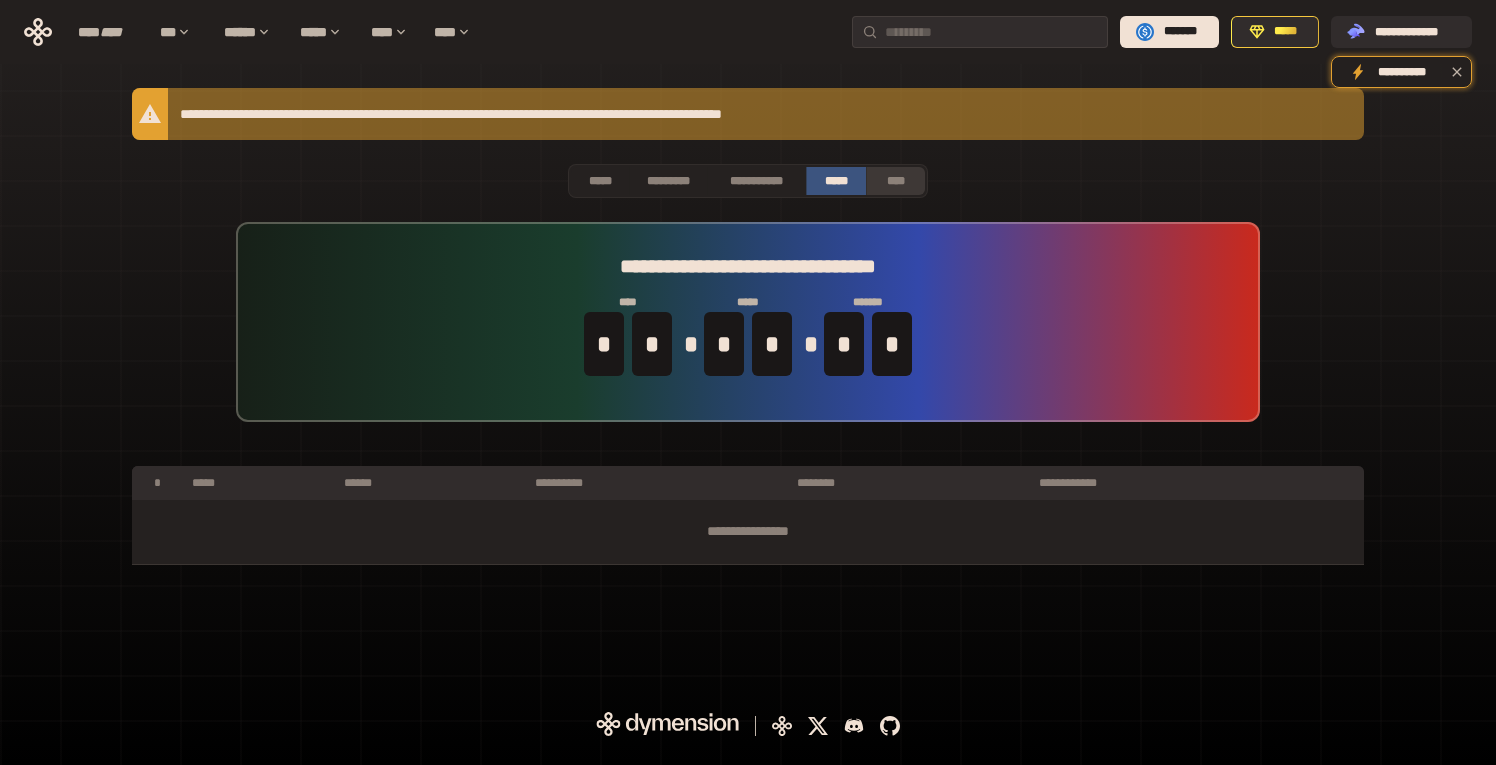 click on "****" at bounding box center [895, 181] 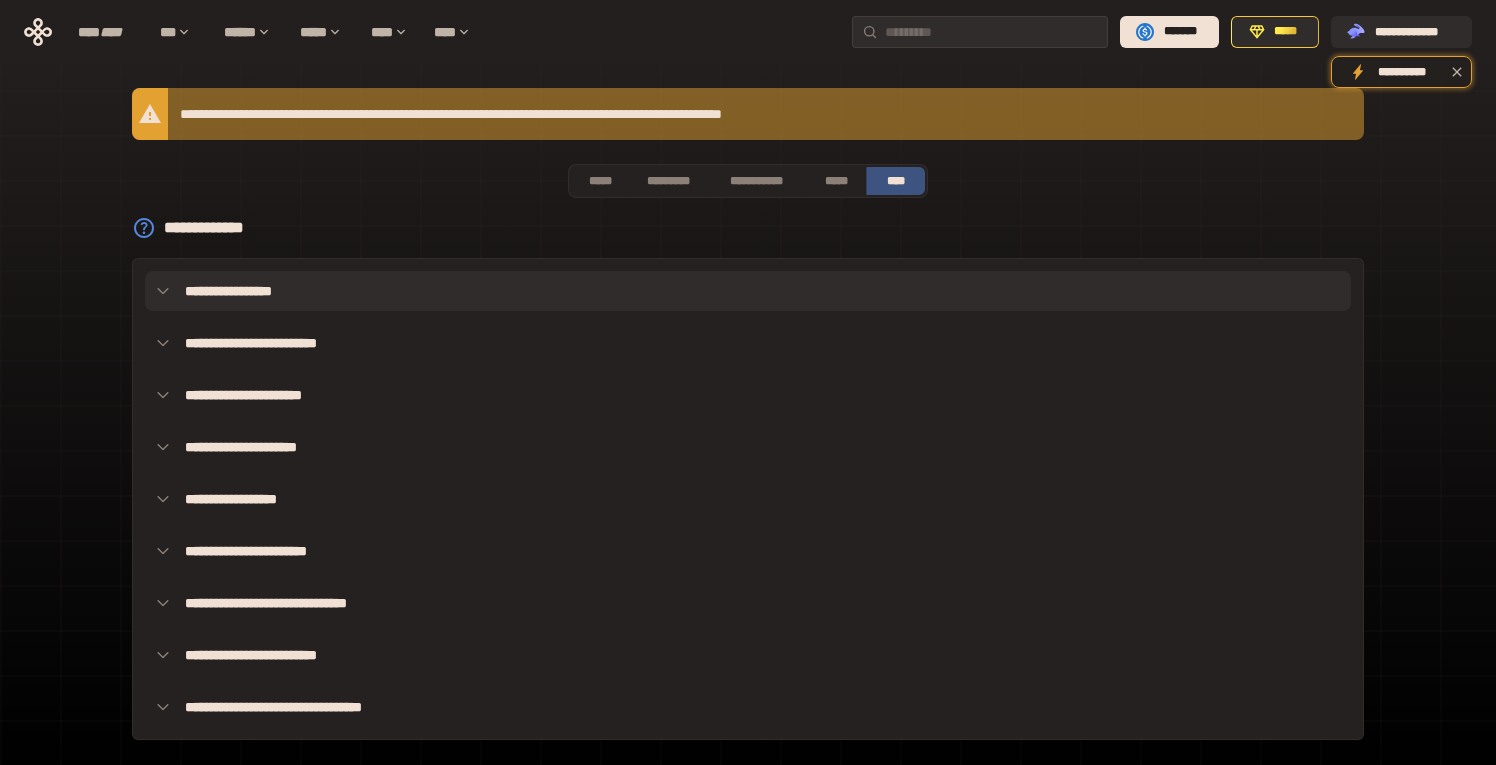 click on "**********" at bounding box center [748, 291] 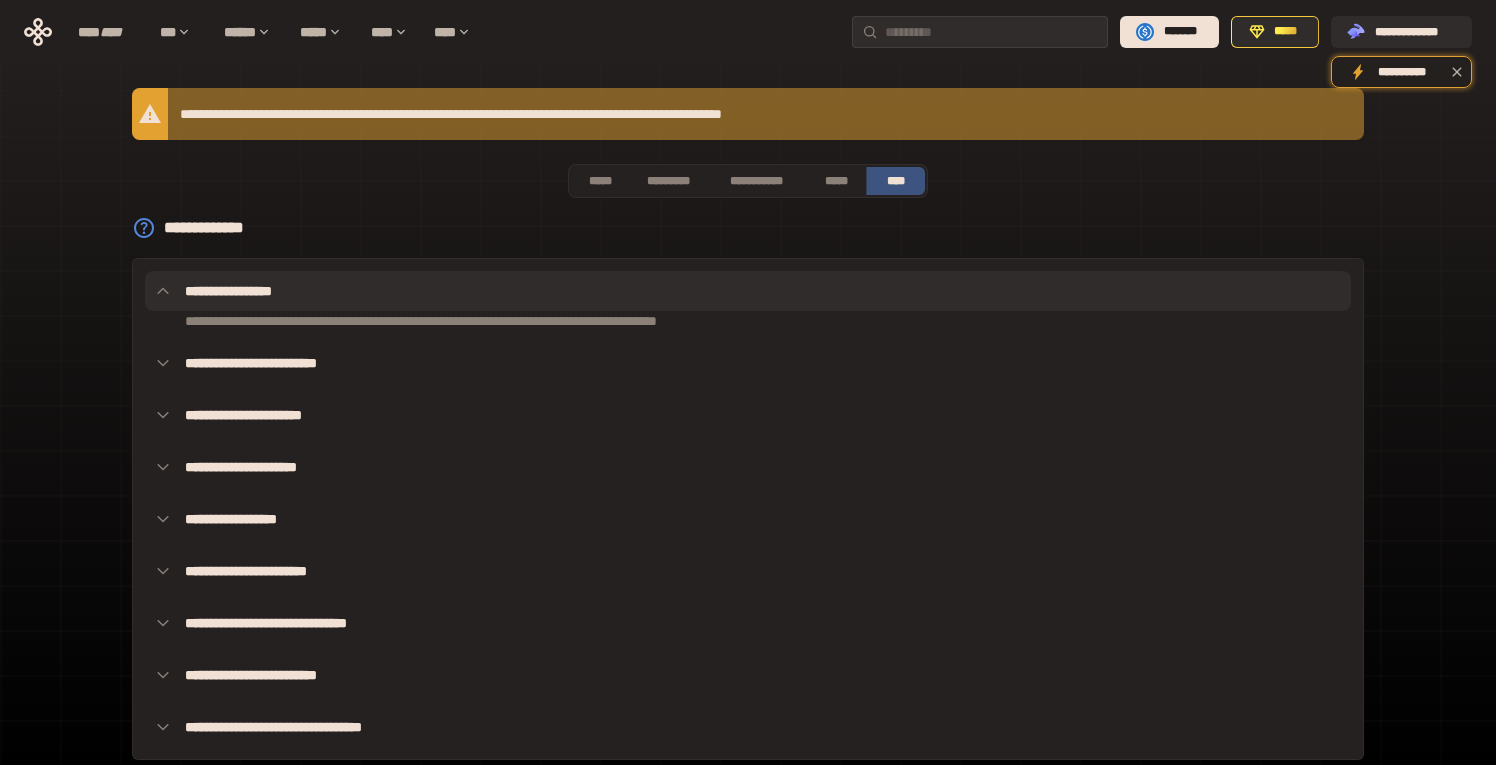 click on "**********" at bounding box center [748, 291] 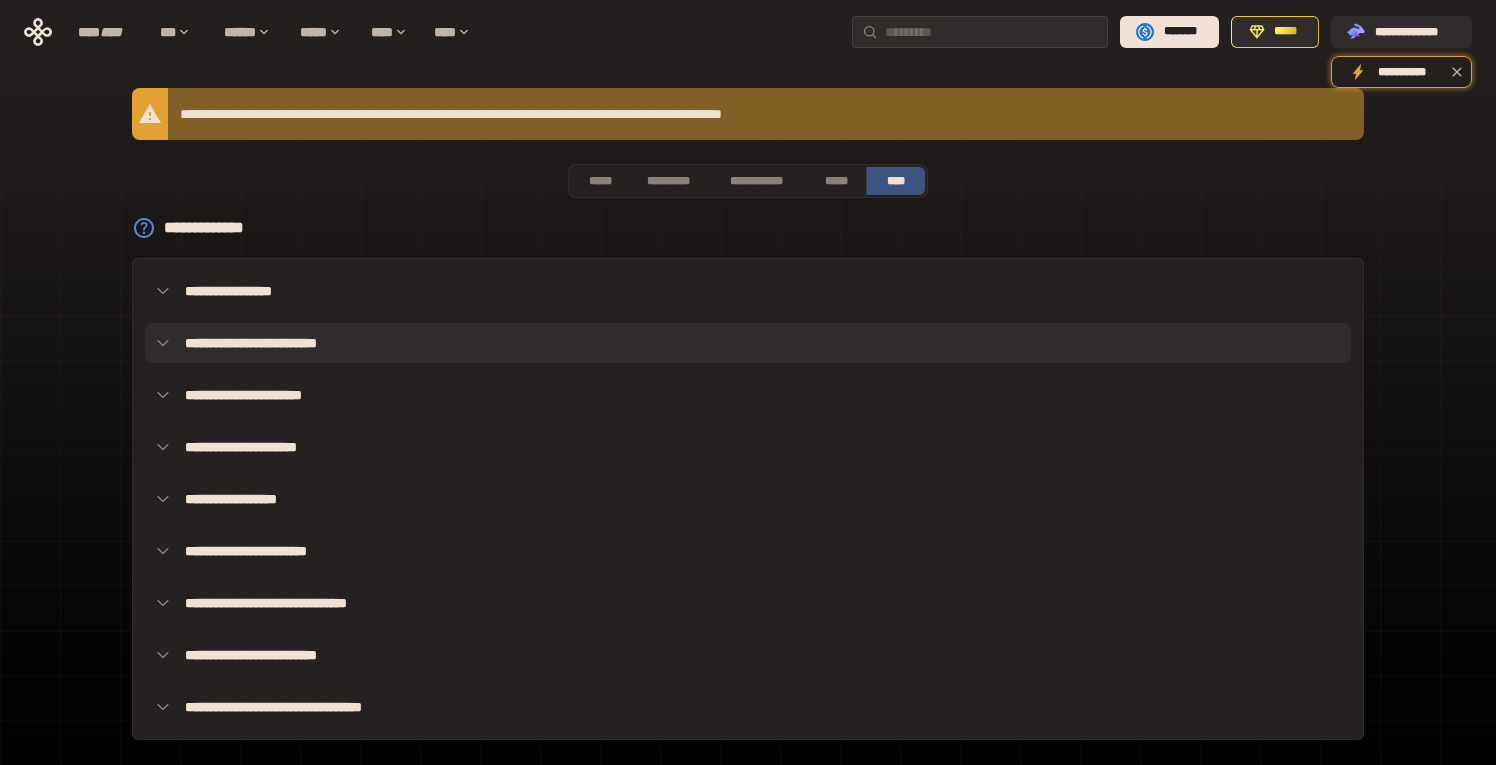 click on "**********" at bounding box center [748, 343] 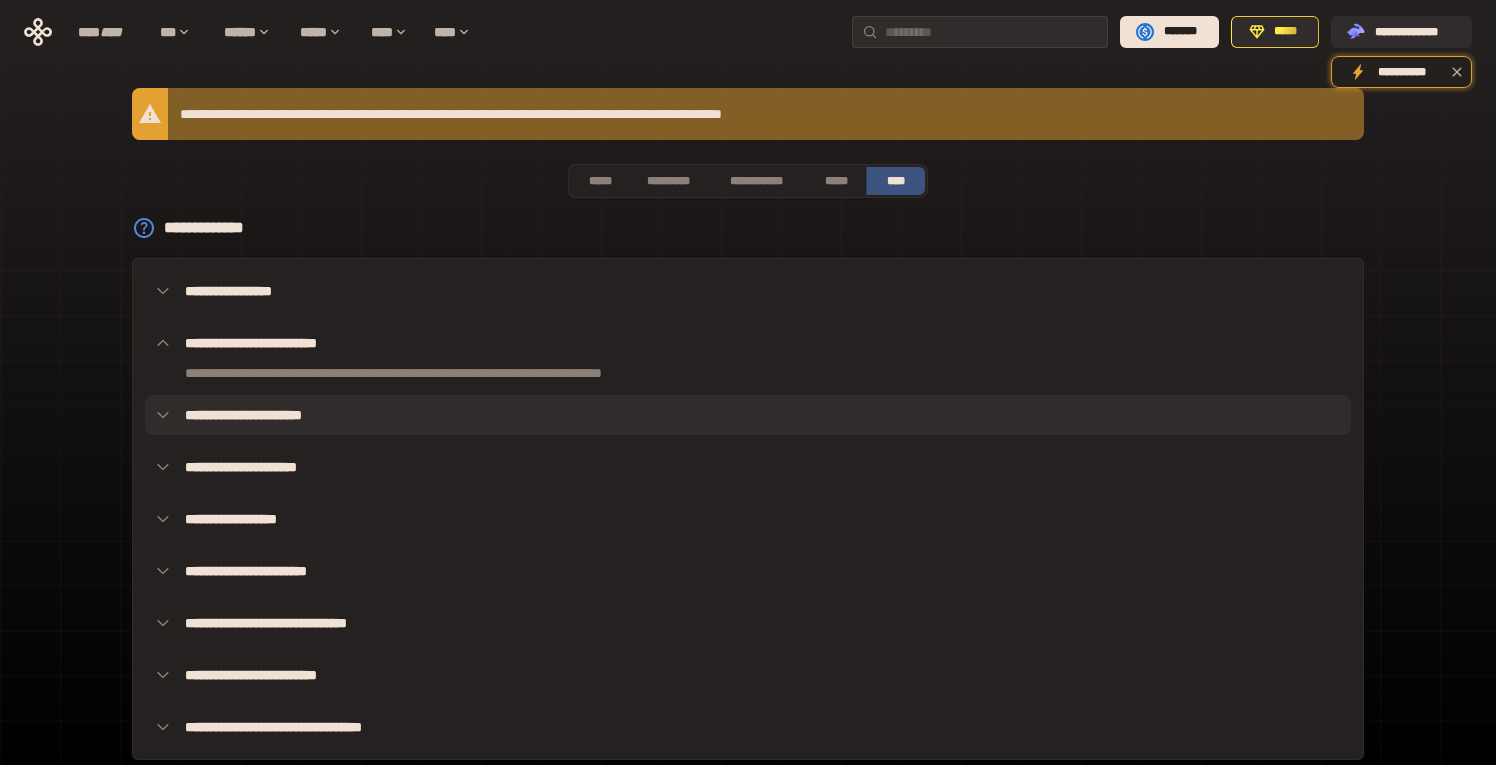 click on "**********" at bounding box center (748, 415) 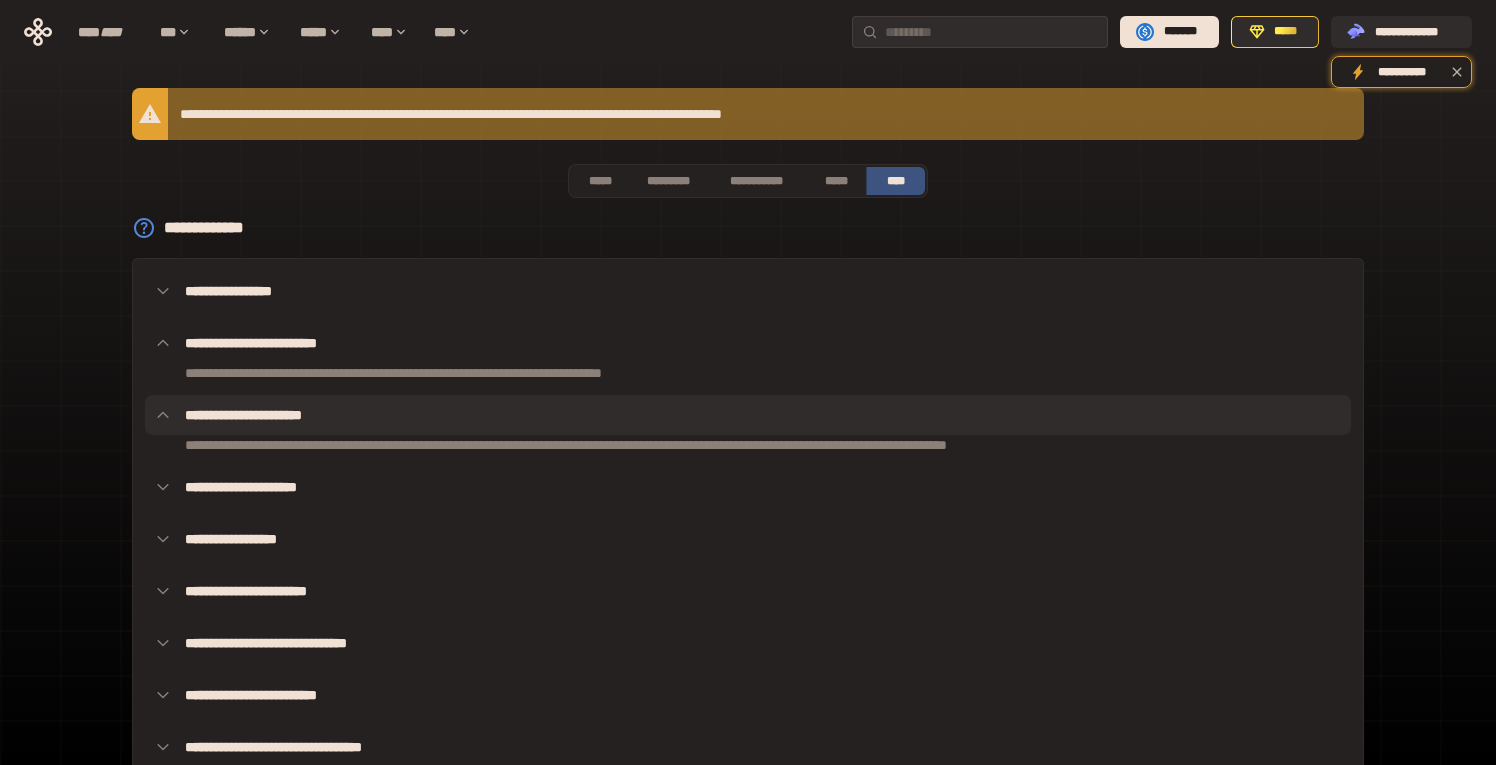 click on "**********" at bounding box center (748, 415) 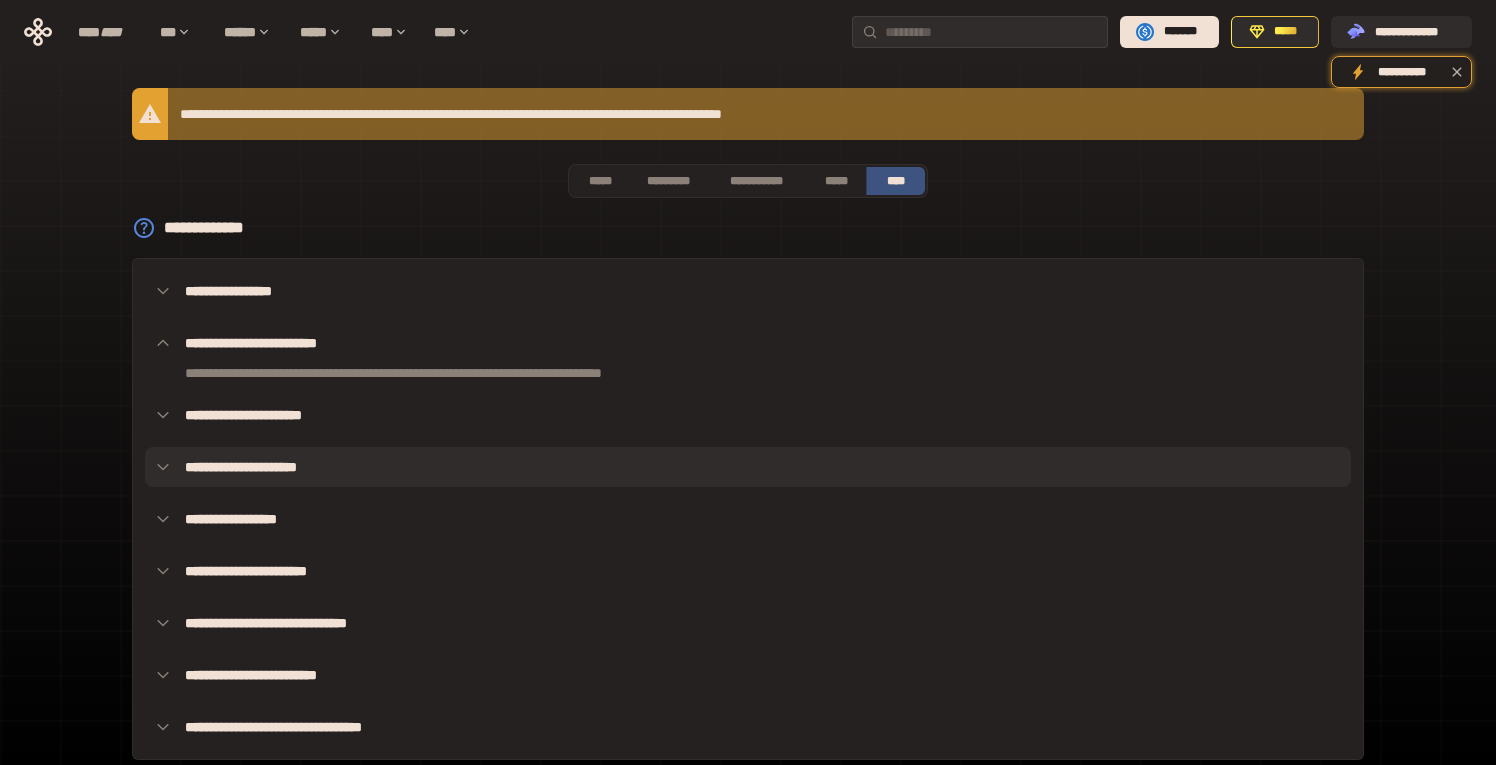 click on "**********" at bounding box center (748, 467) 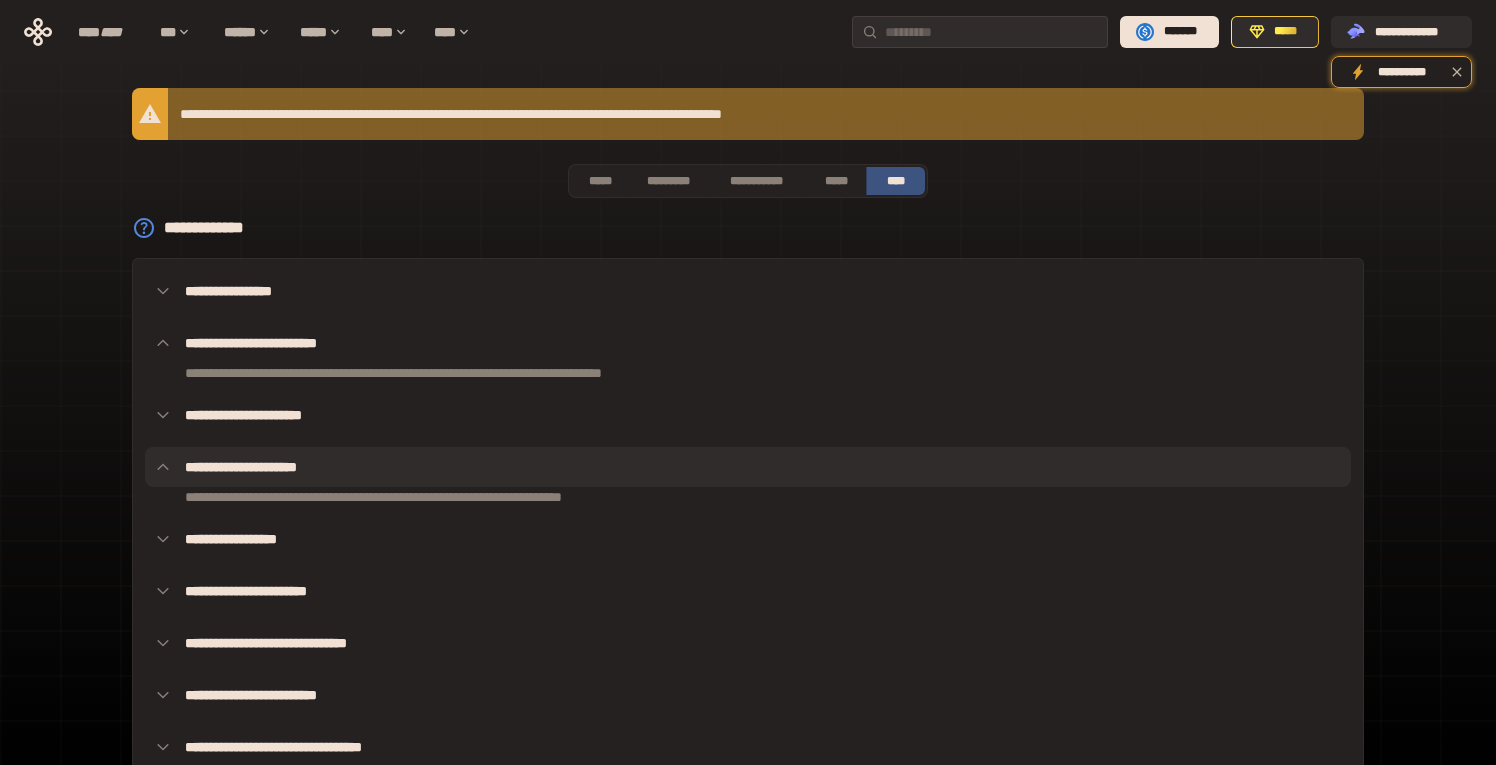 click on "**********" at bounding box center [748, 467] 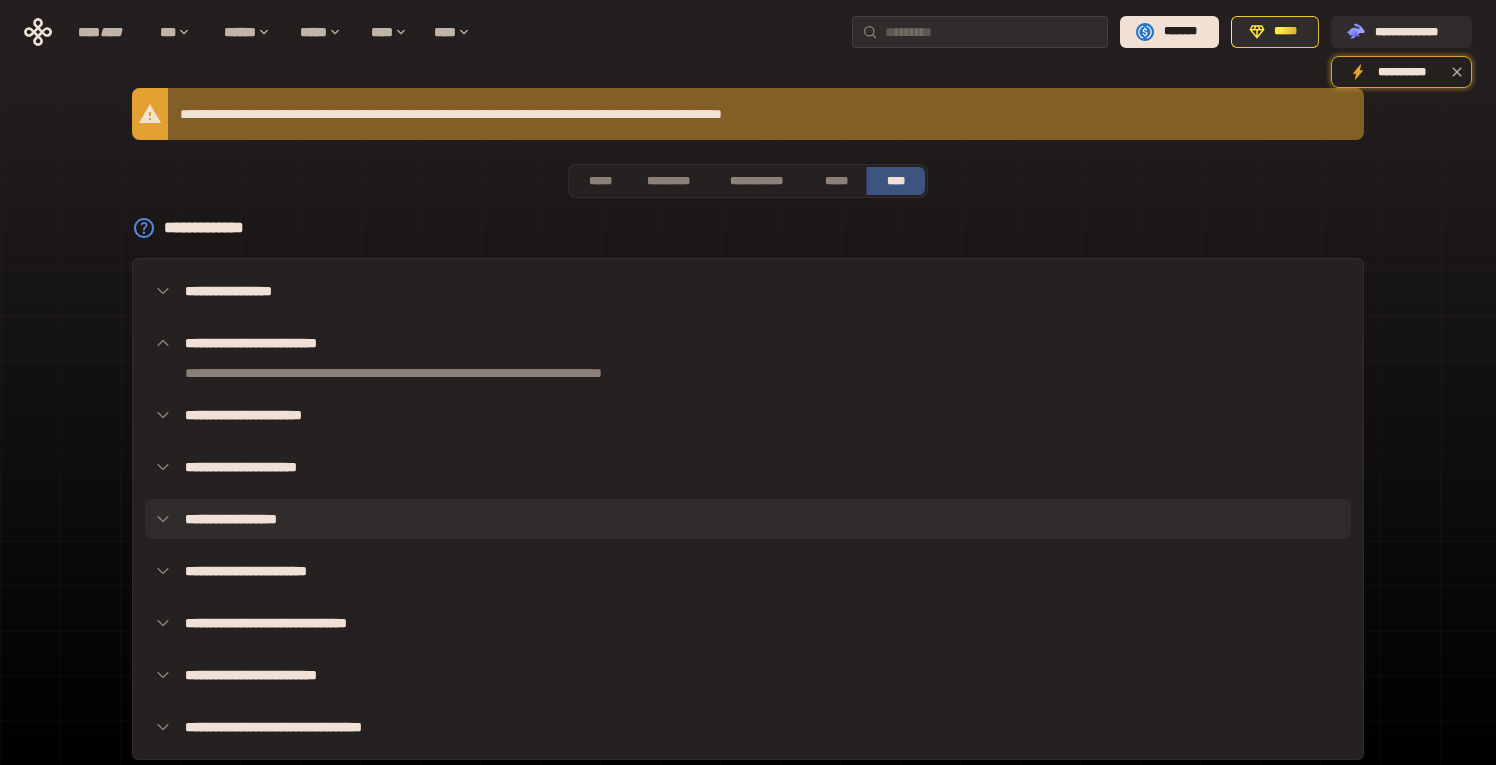 click on "**********" at bounding box center (748, 519) 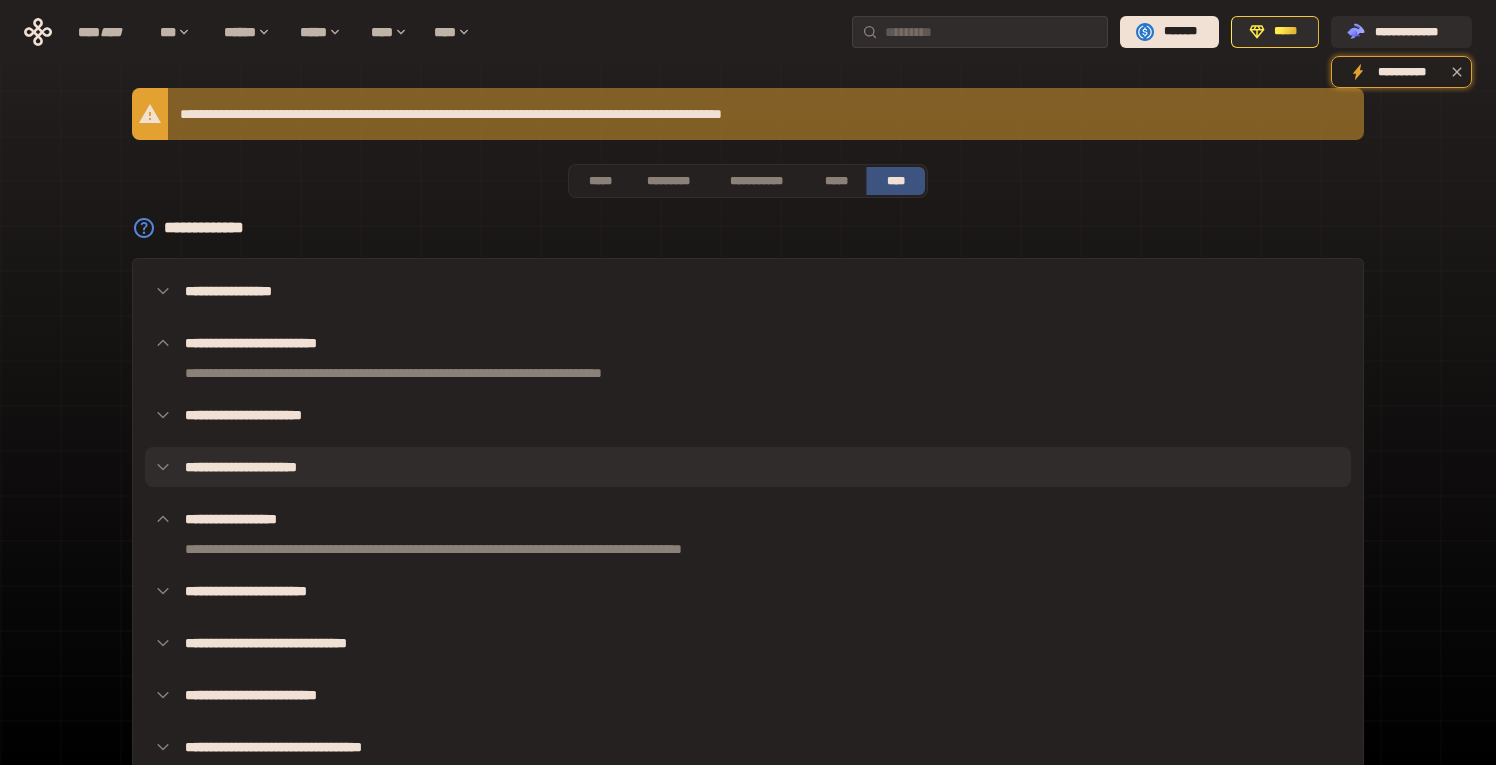 click on "**********" at bounding box center (748, 467) 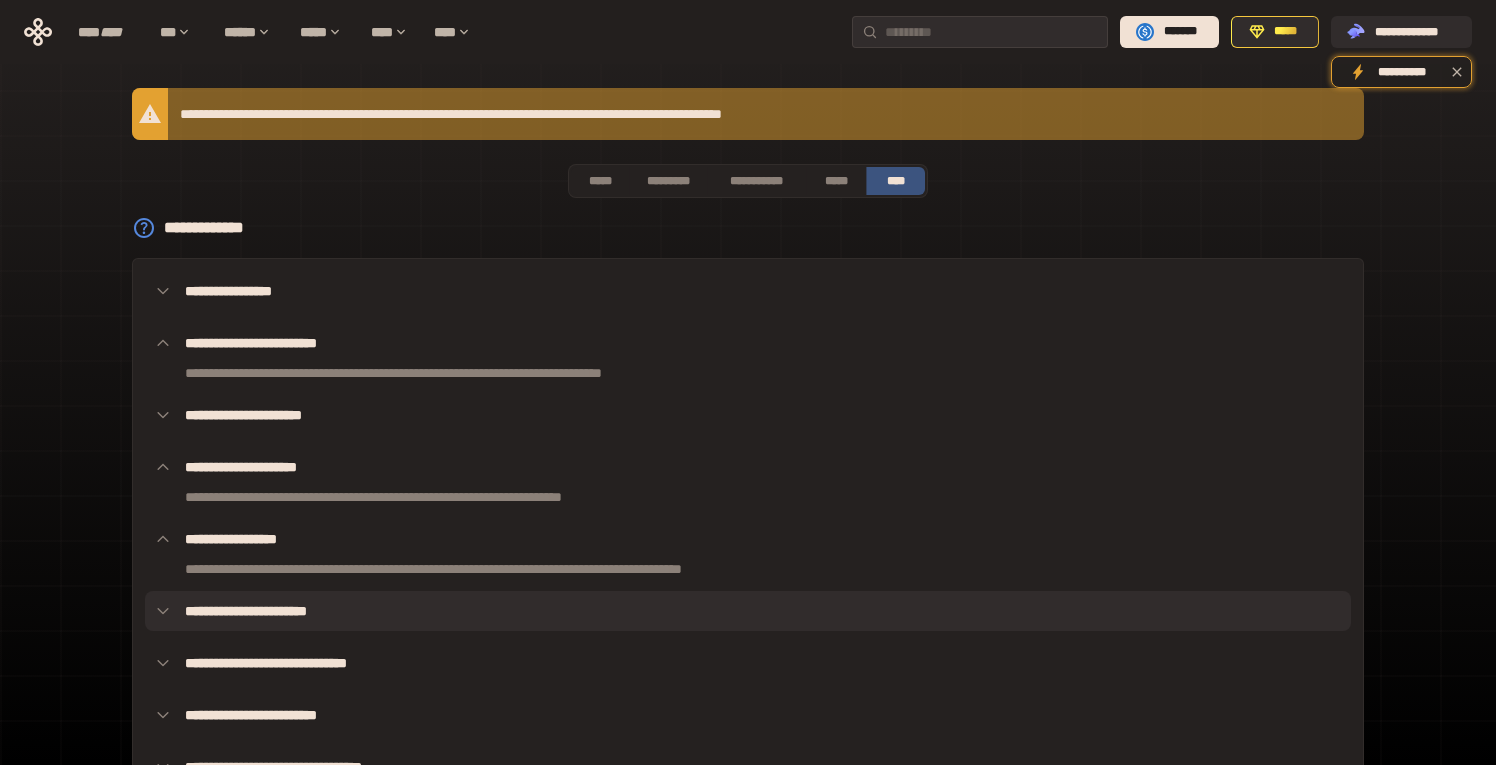 click on "**********" at bounding box center [748, 611] 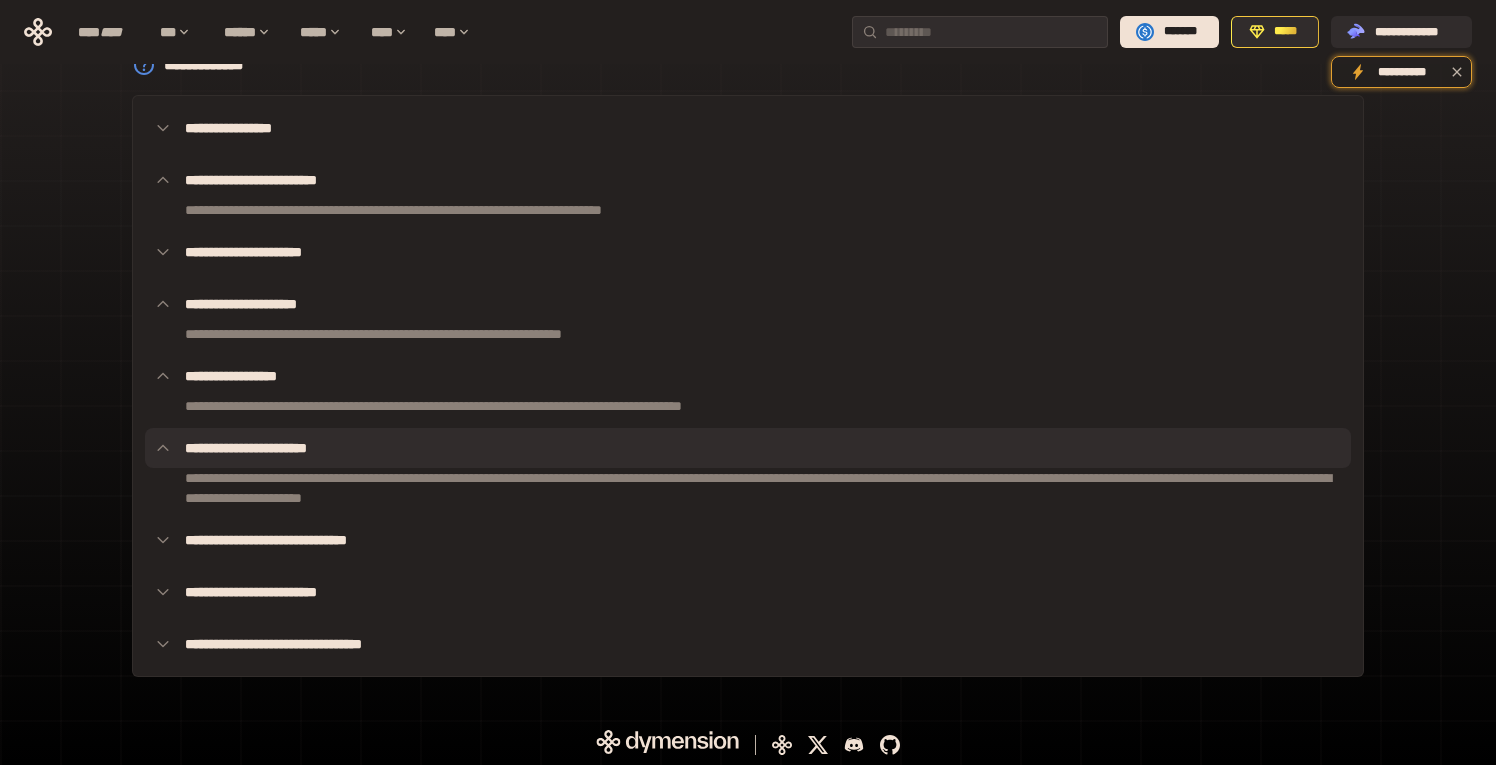 scroll, scrollTop: 167, scrollLeft: 0, axis: vertical 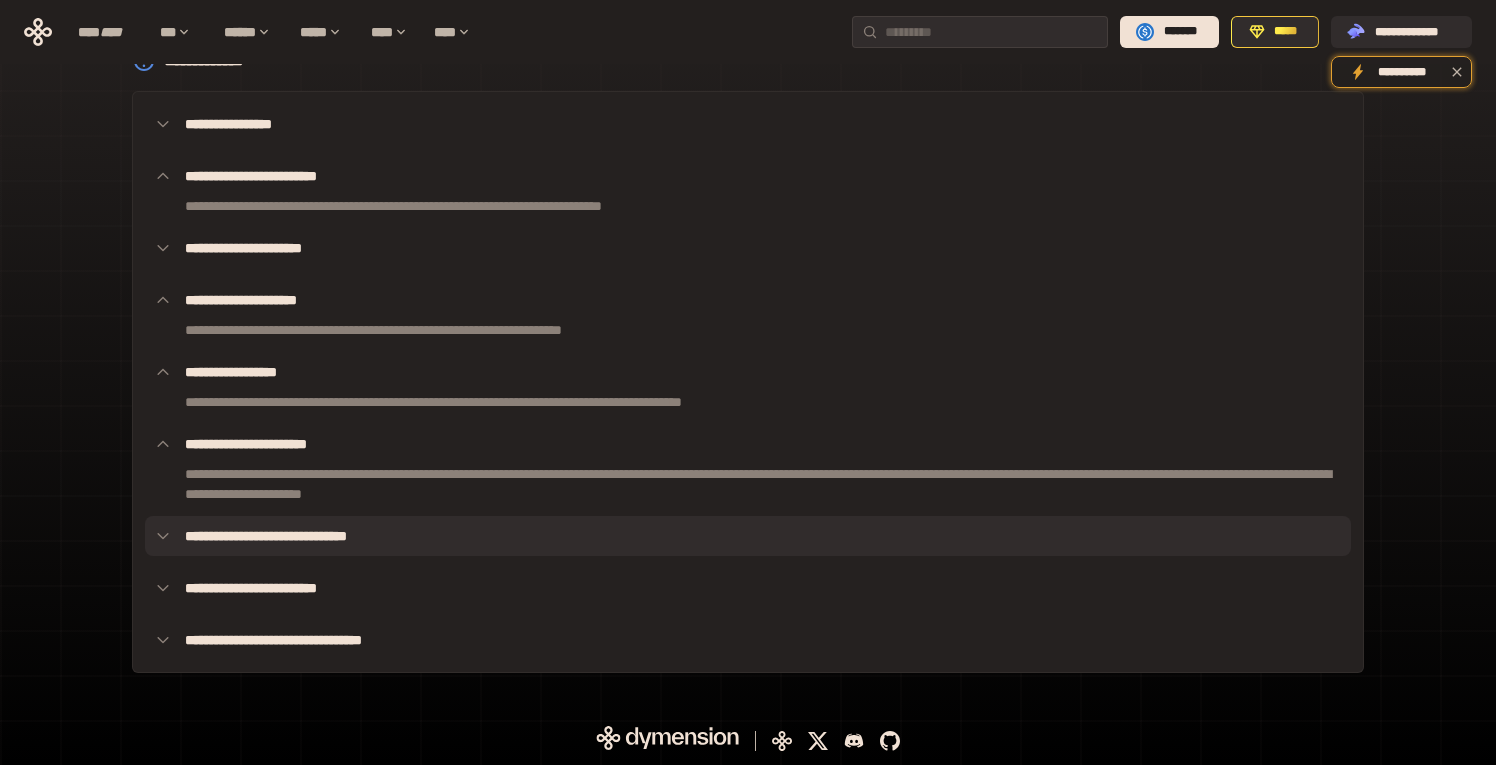 click on "**********" at bounding box center [748, 536] 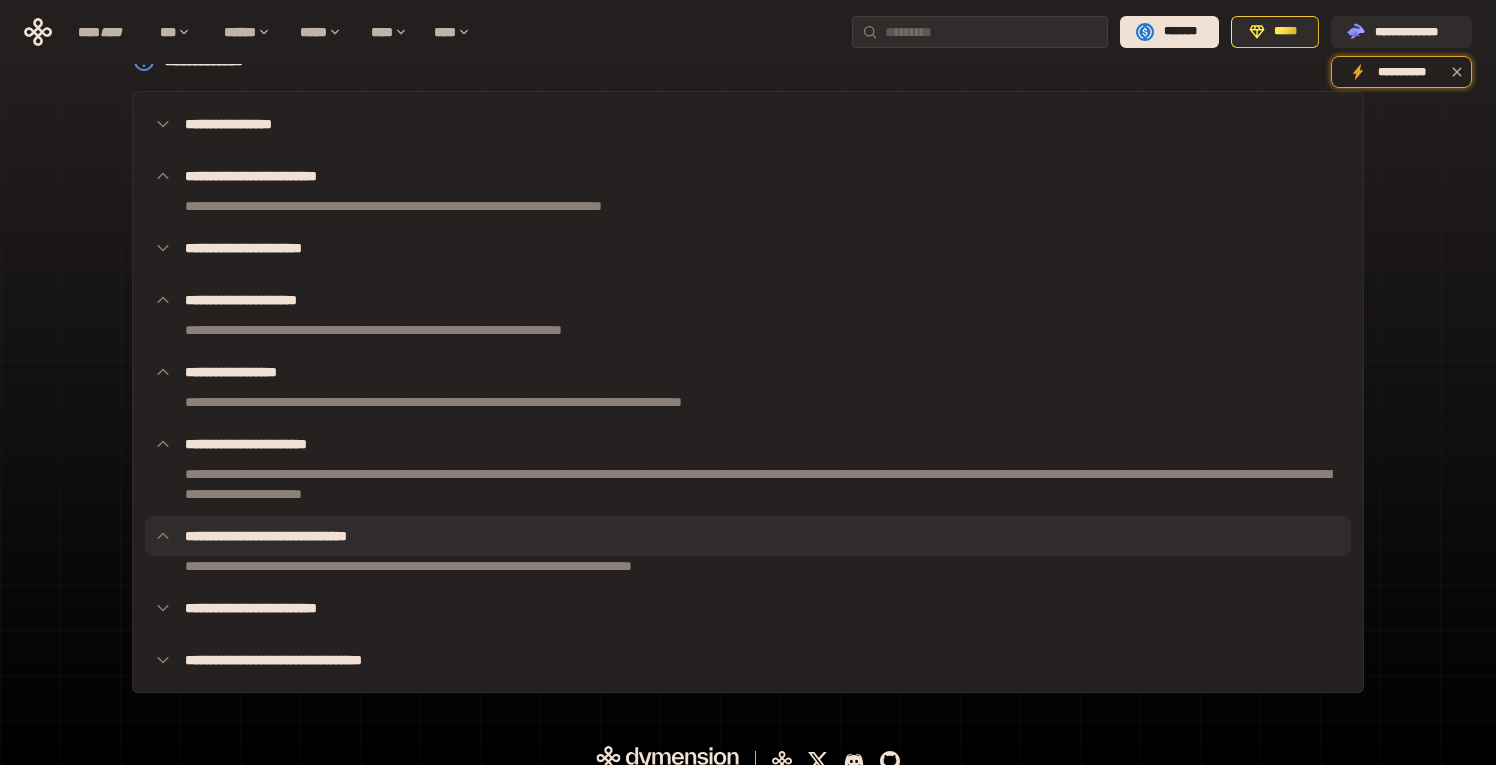 scroll, scrollTop: 187, scrollLeft: 0, axis: vertical 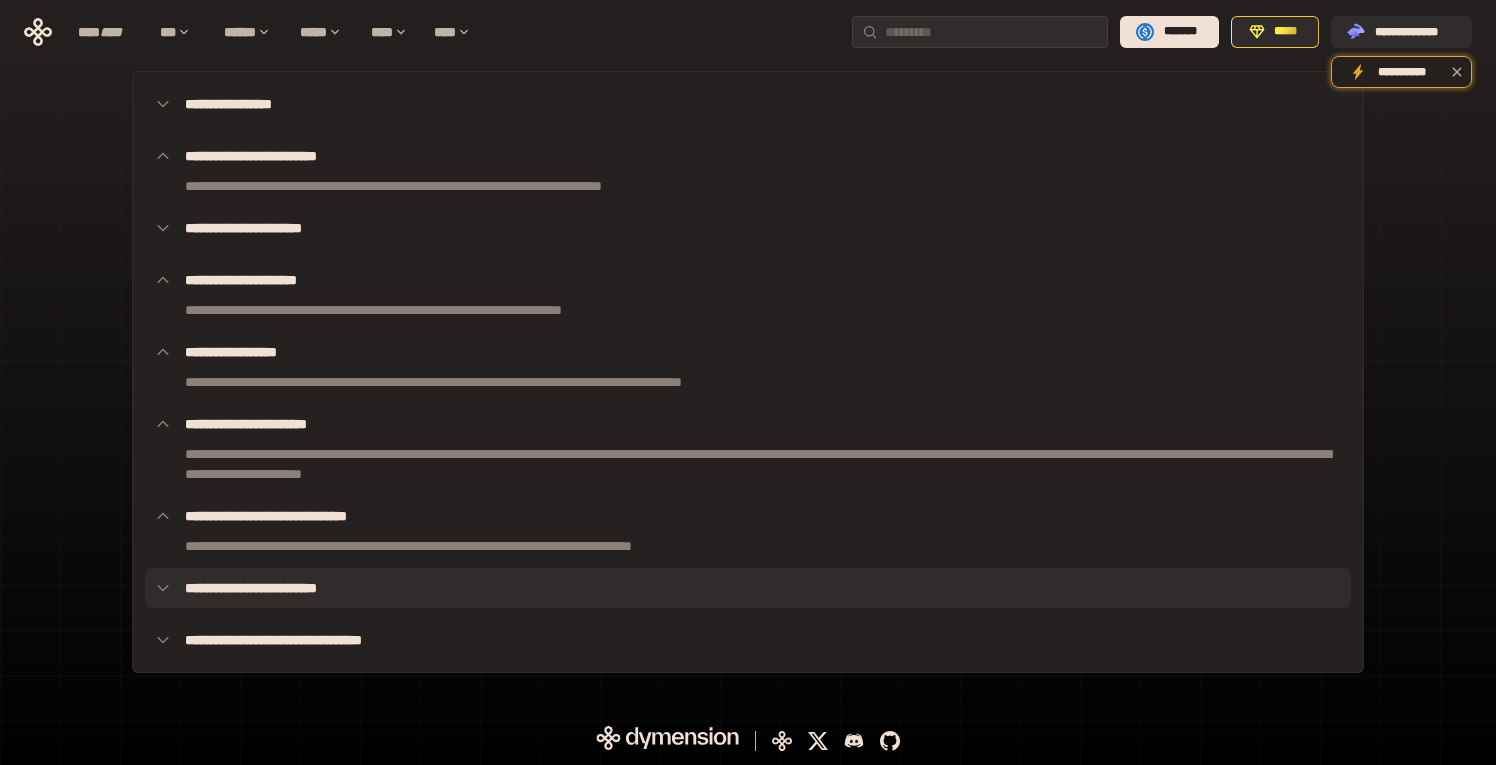 click on "**********" at bounding box center (748, 588) 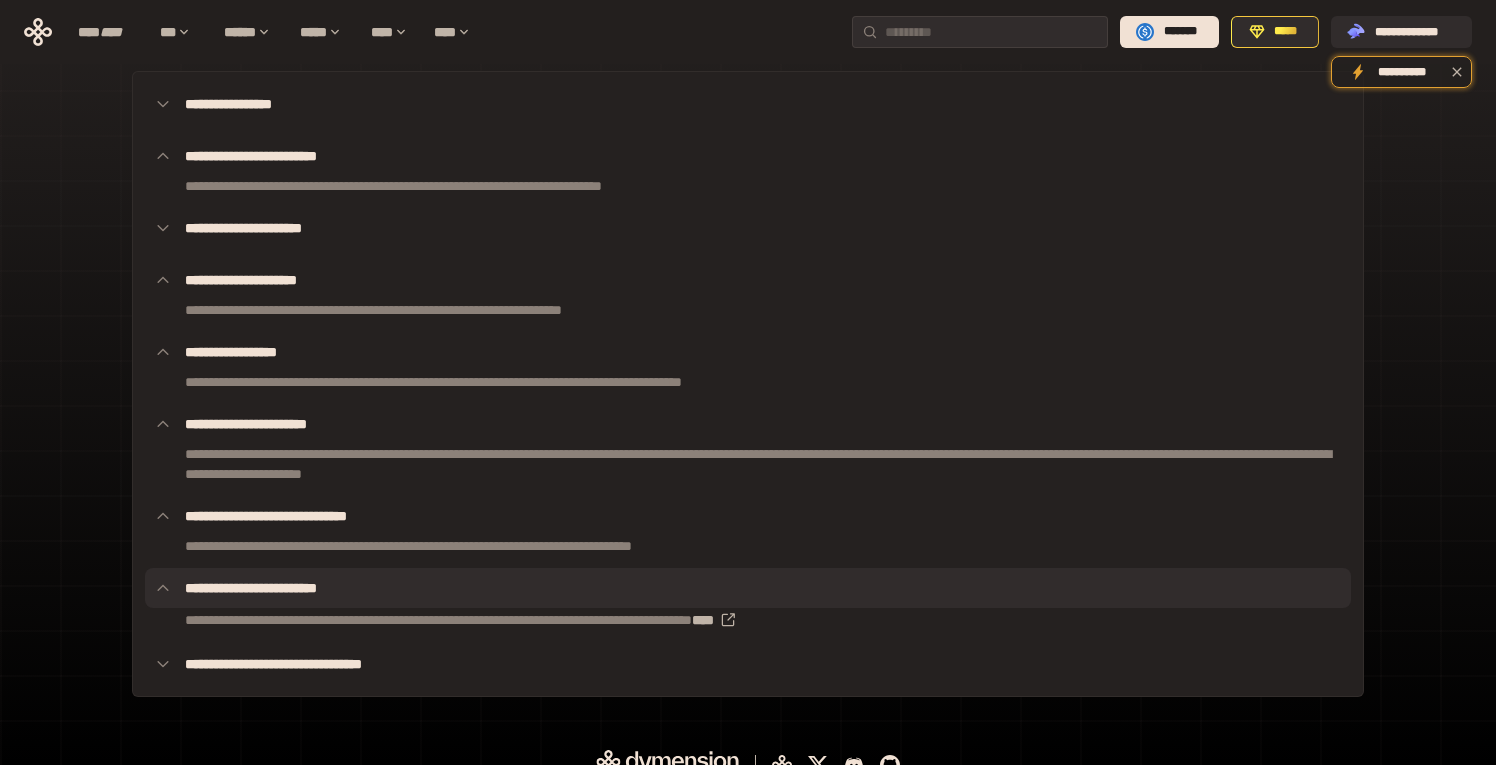 scroll, scrollTop: 211, scrollLeft: 0, axis: vertical 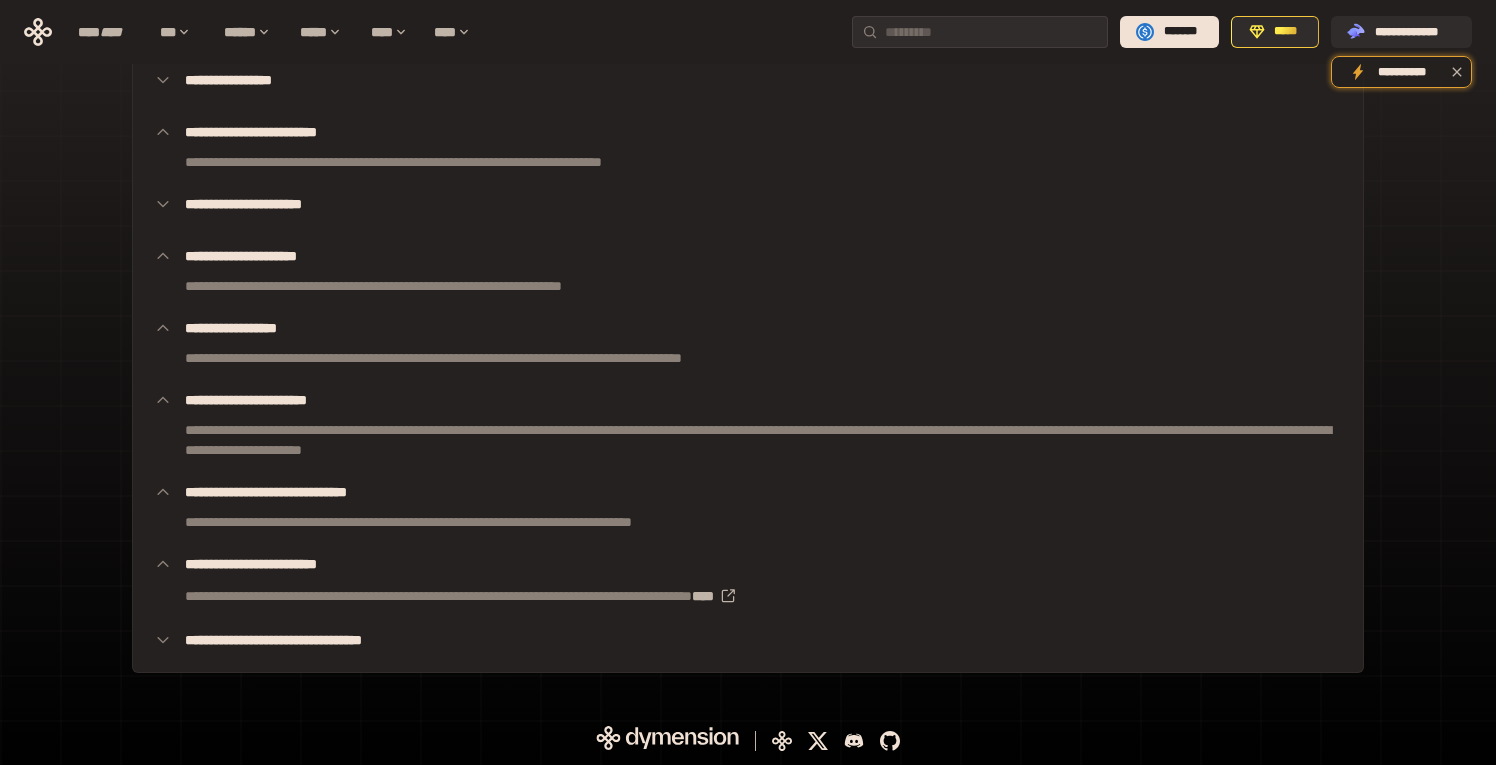 click on "**********" at bounding box center (748, 360) 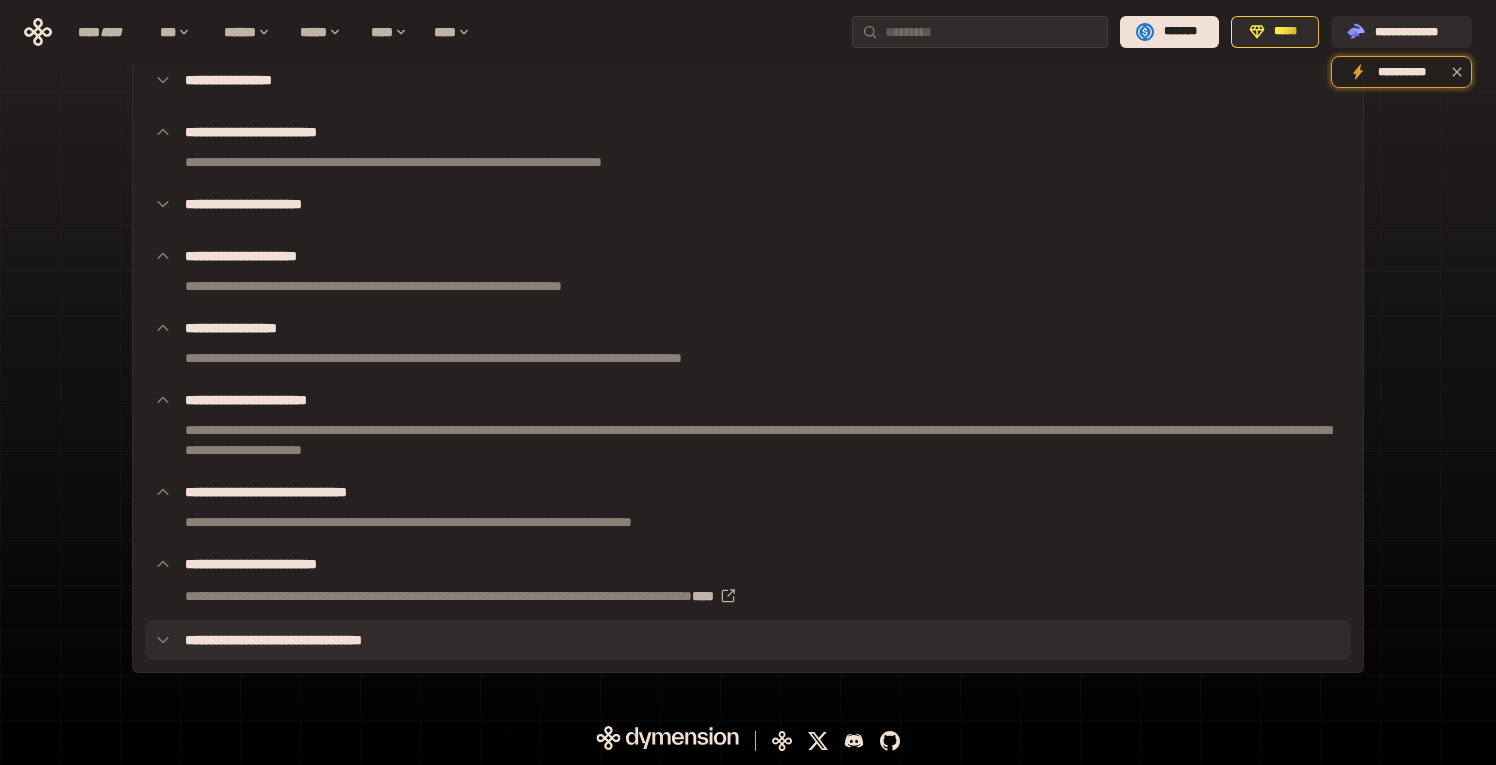 click on "**********" at bounding box center (748, 640) 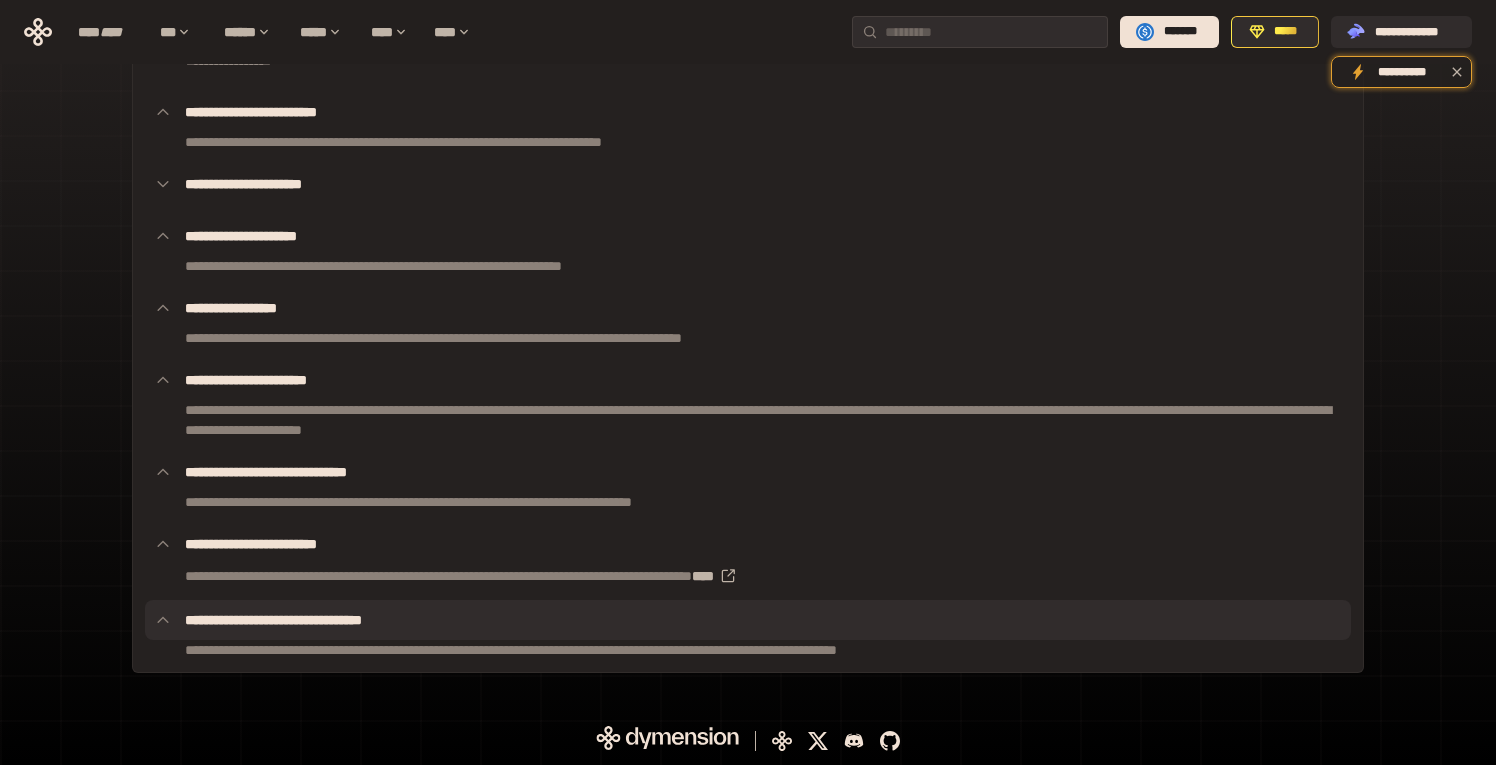 scroll, scrollTop: 0, scrollLeft: 0, axis: both 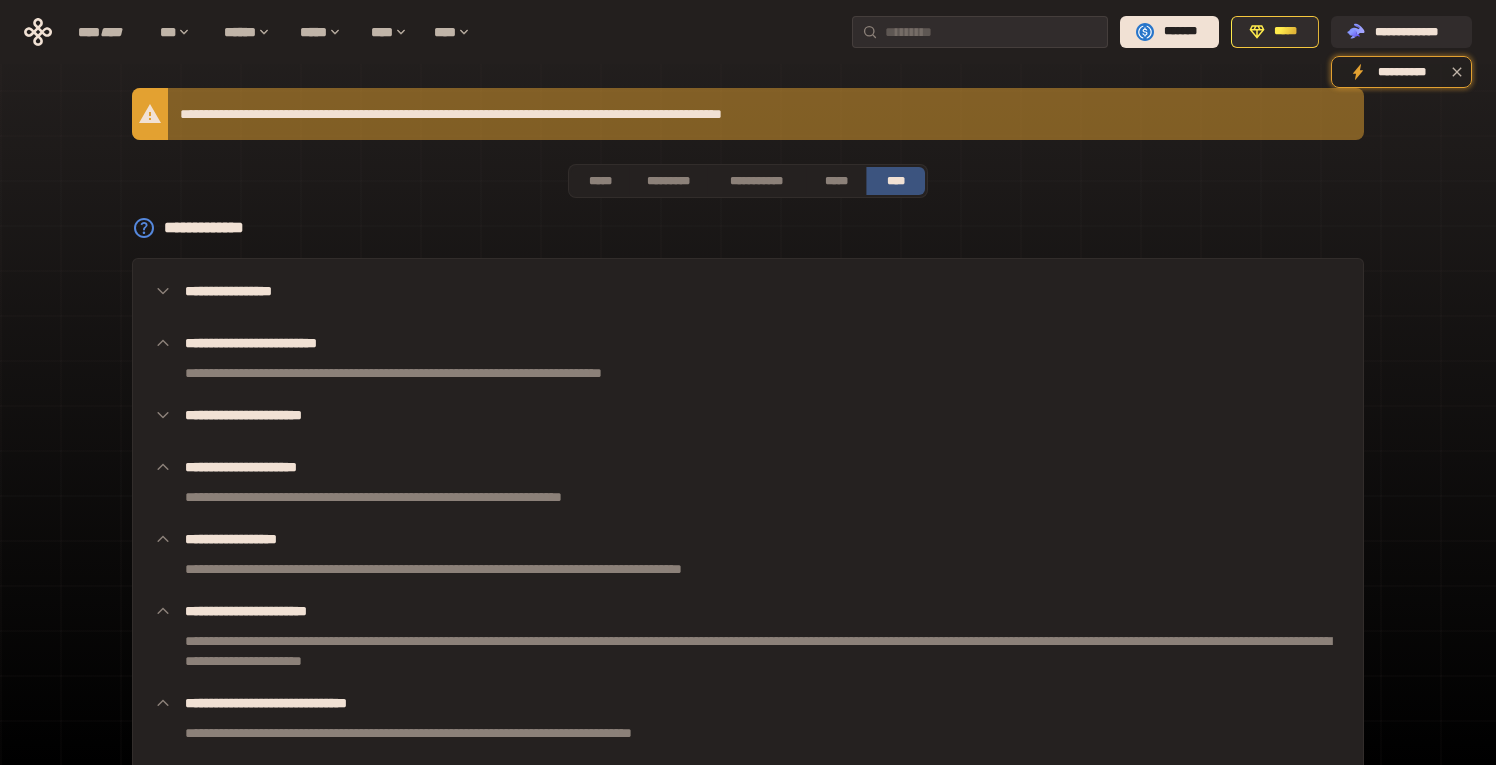 click on "******** ****" at bounding box center (748, 228) 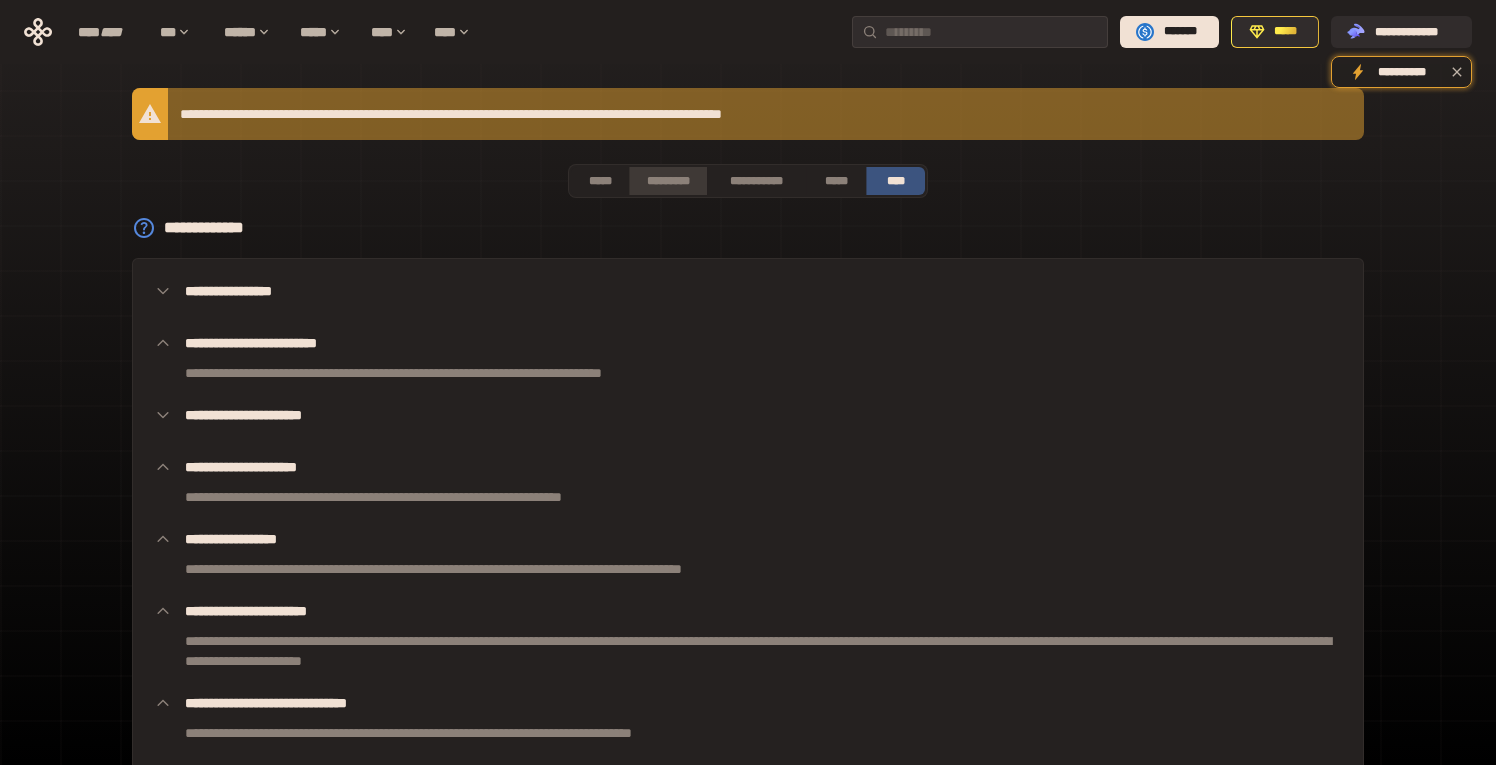 click on "*********" at bounding box center (667, 181) 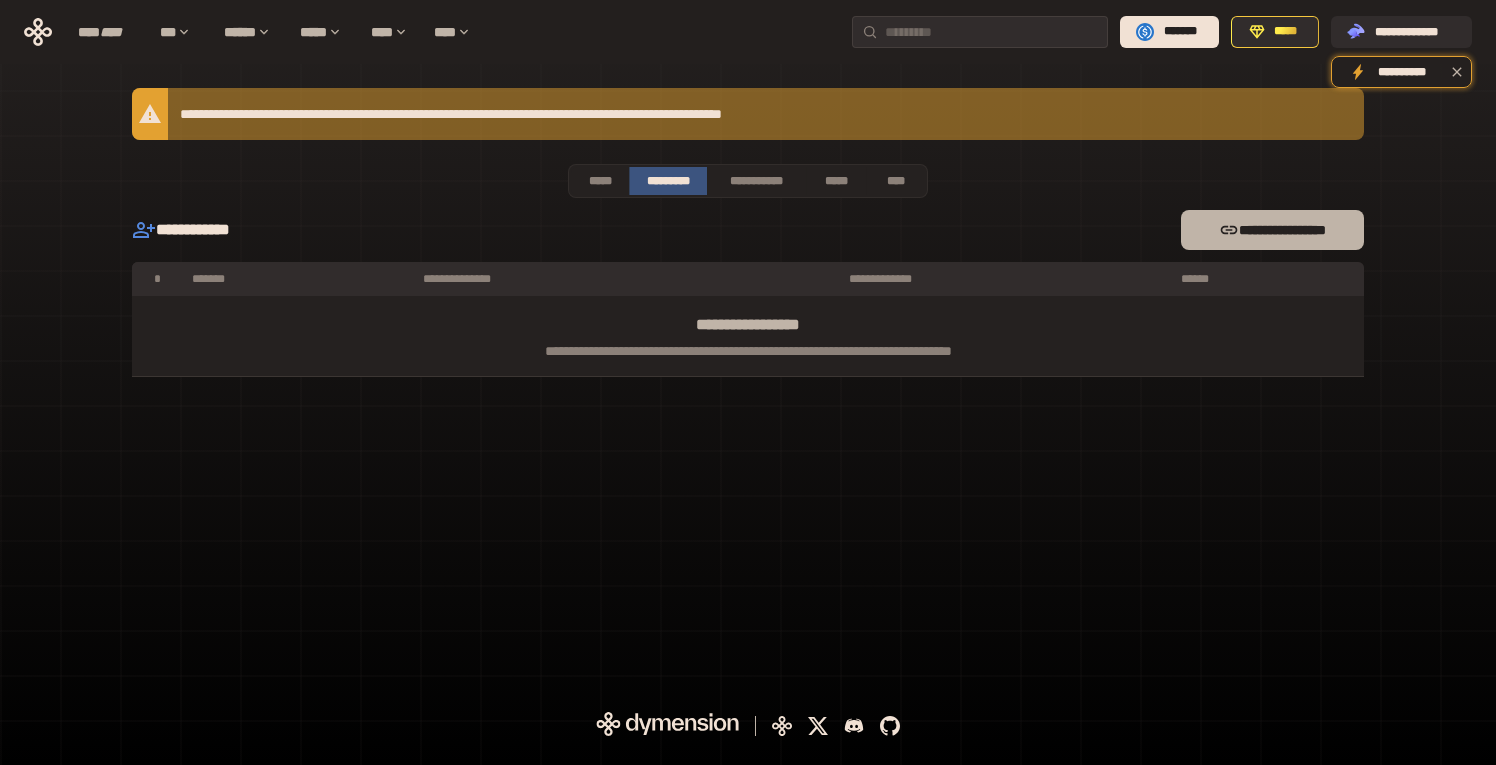 click on "**********" at bounding box center [1272, 230] 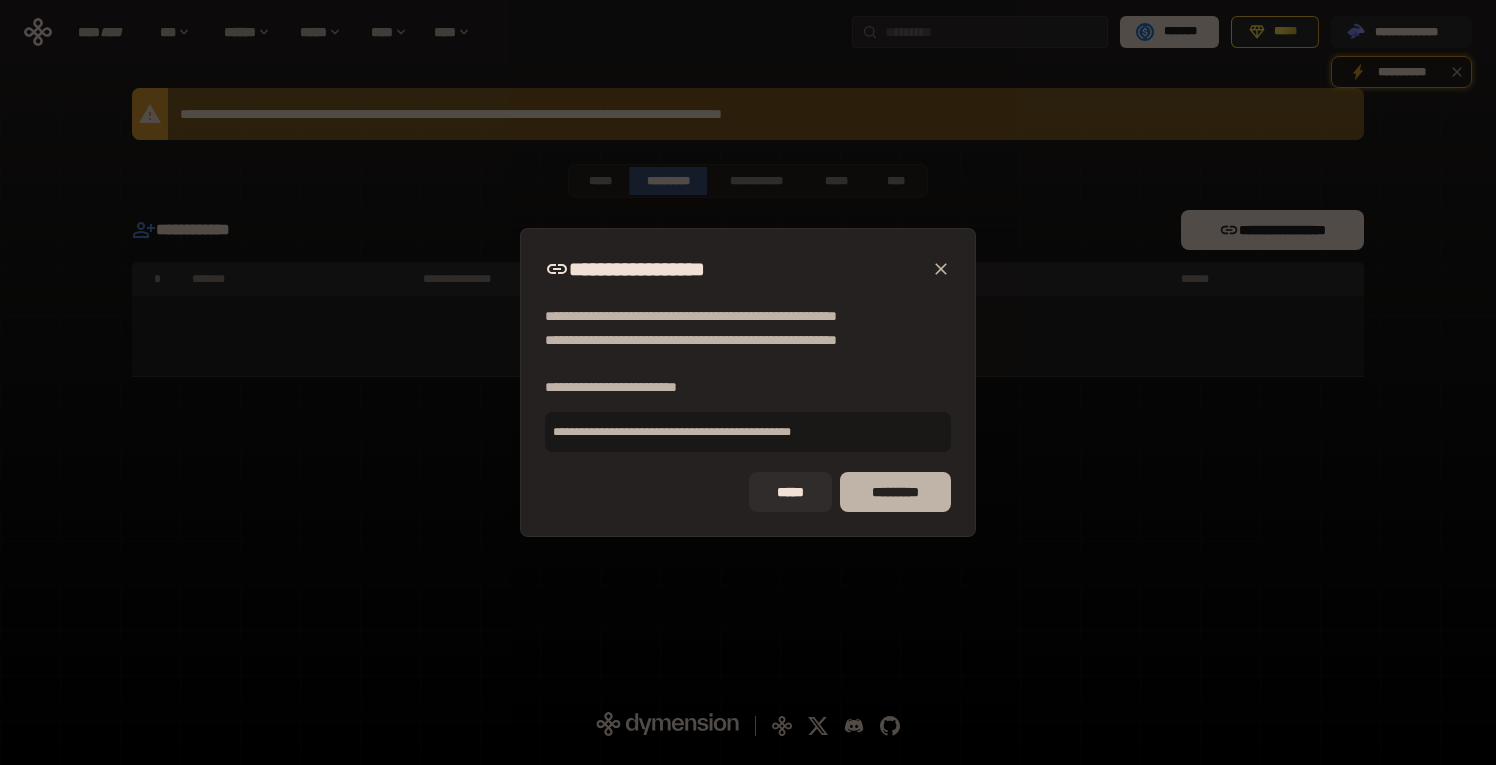 click on "*********" at bounding box center (895, 492) 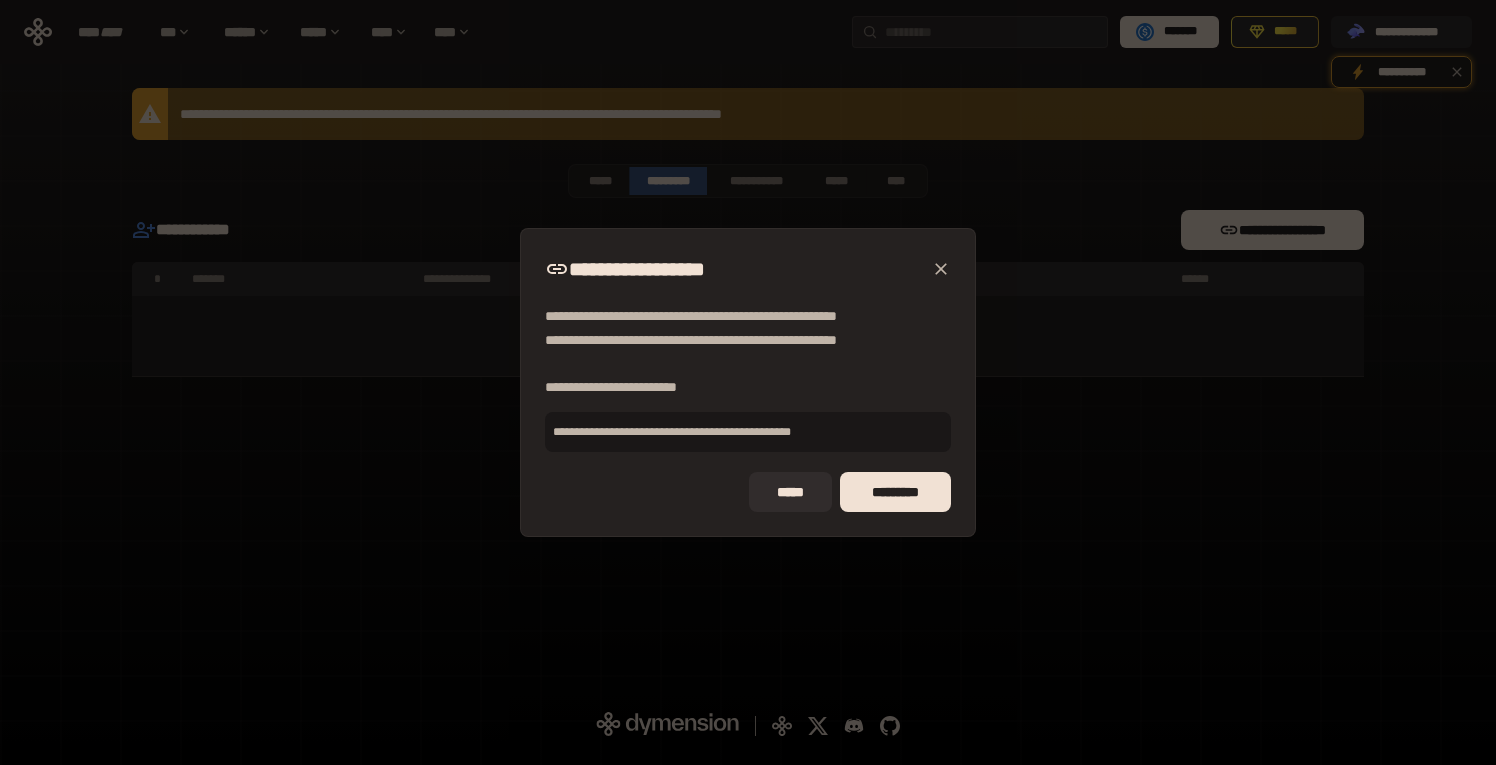 type 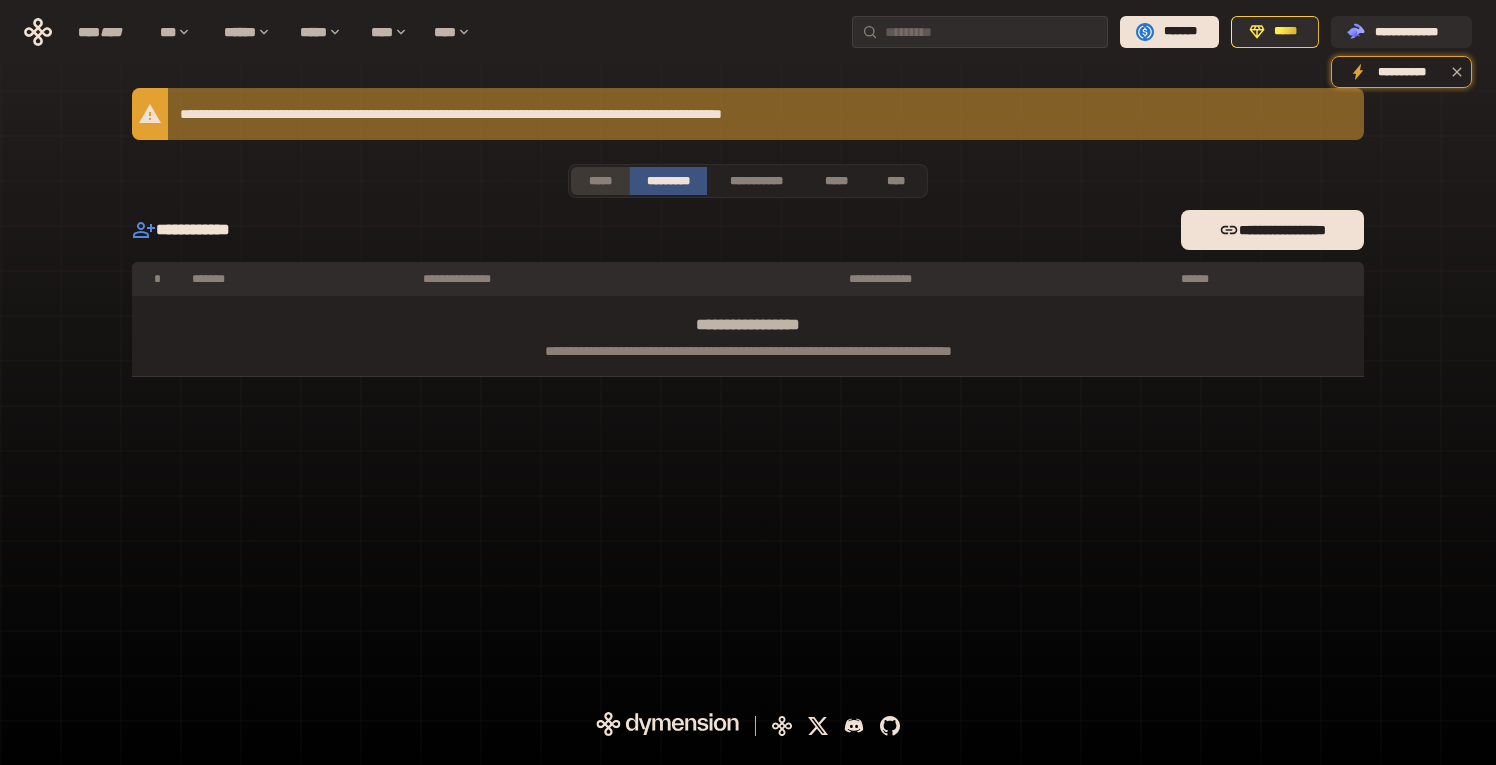 click on "*****" at bounding box center (600, 181) 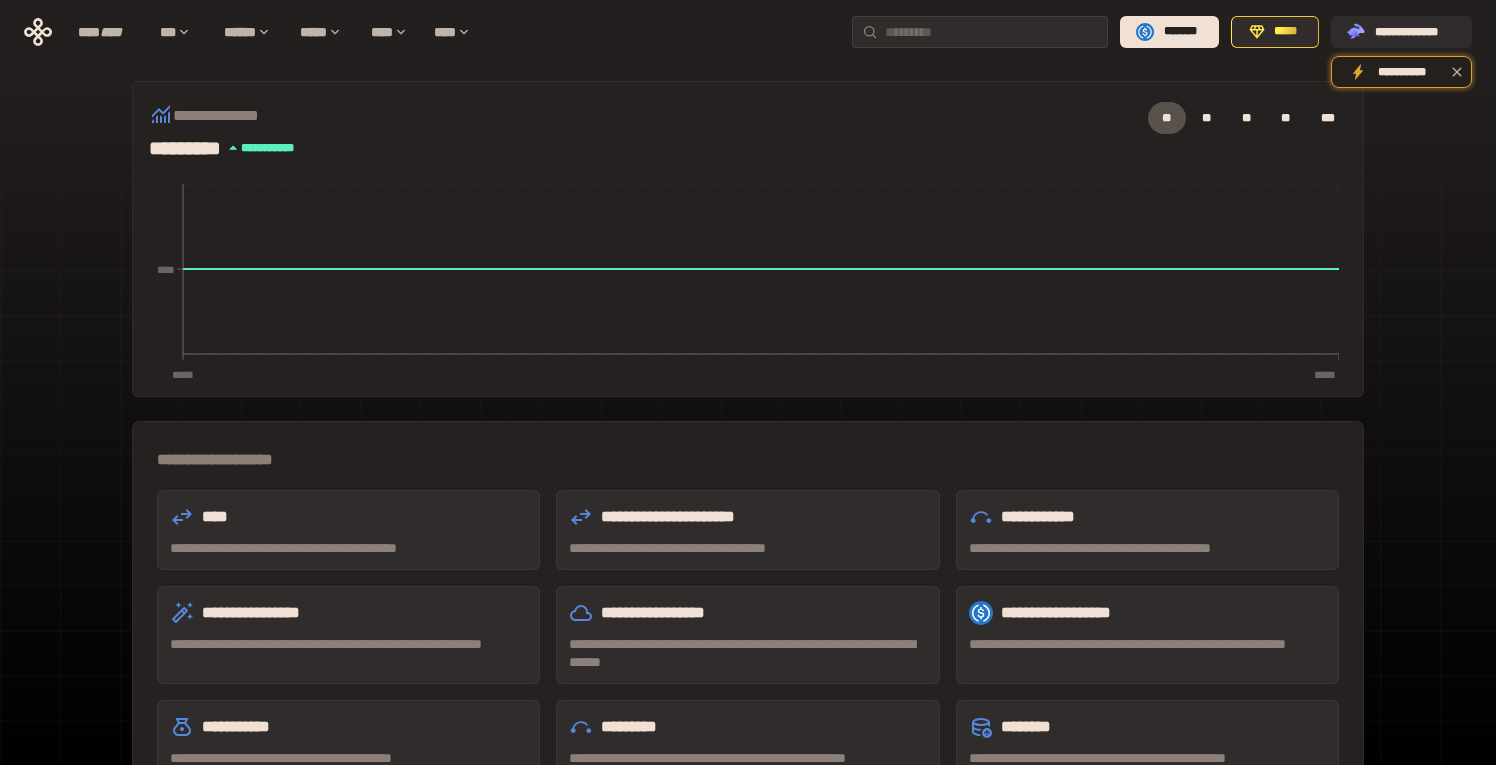 scroll, scrollTop: 241, scrollLeft: 0, axis: vertical 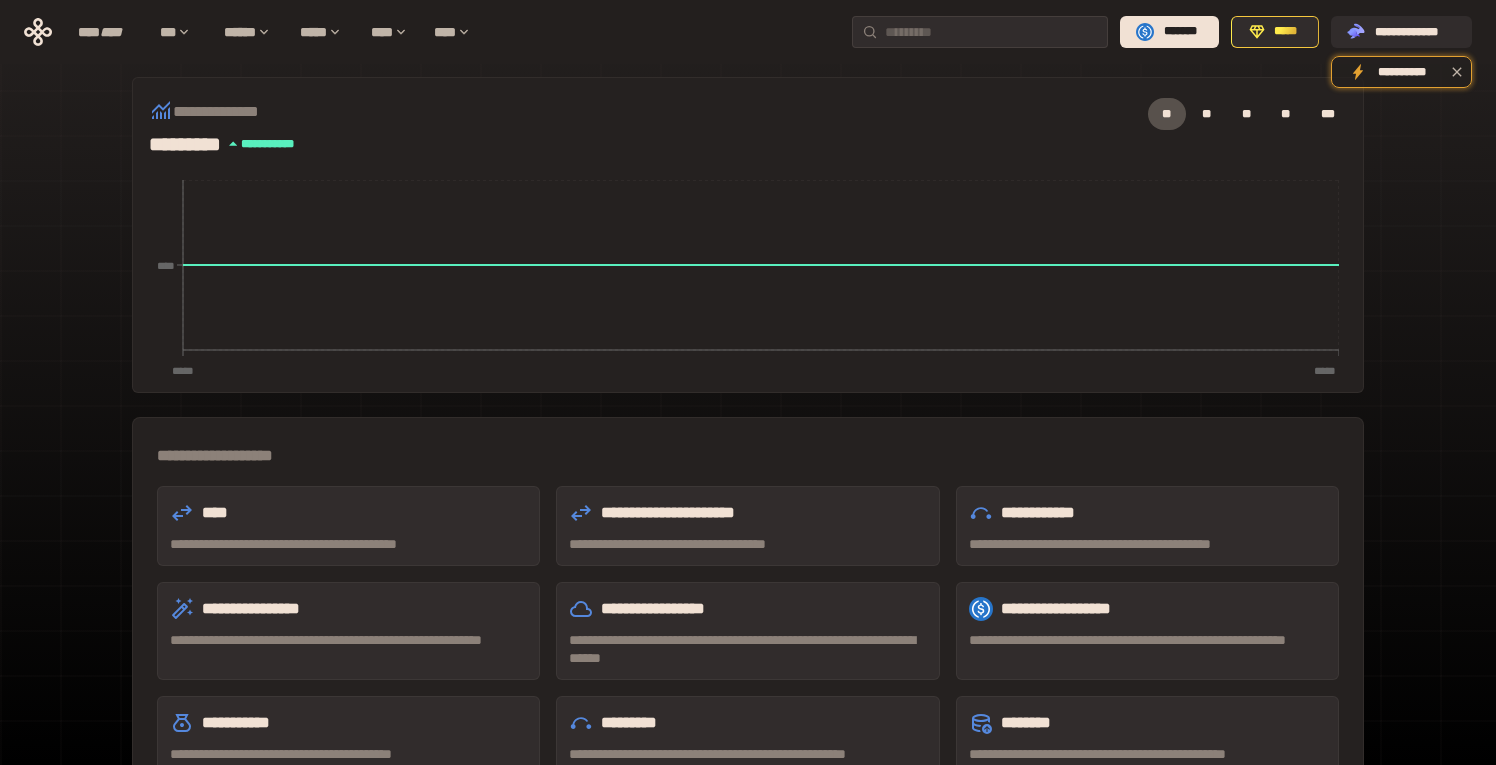 click on "**********" at bounding box center [1147, 649] 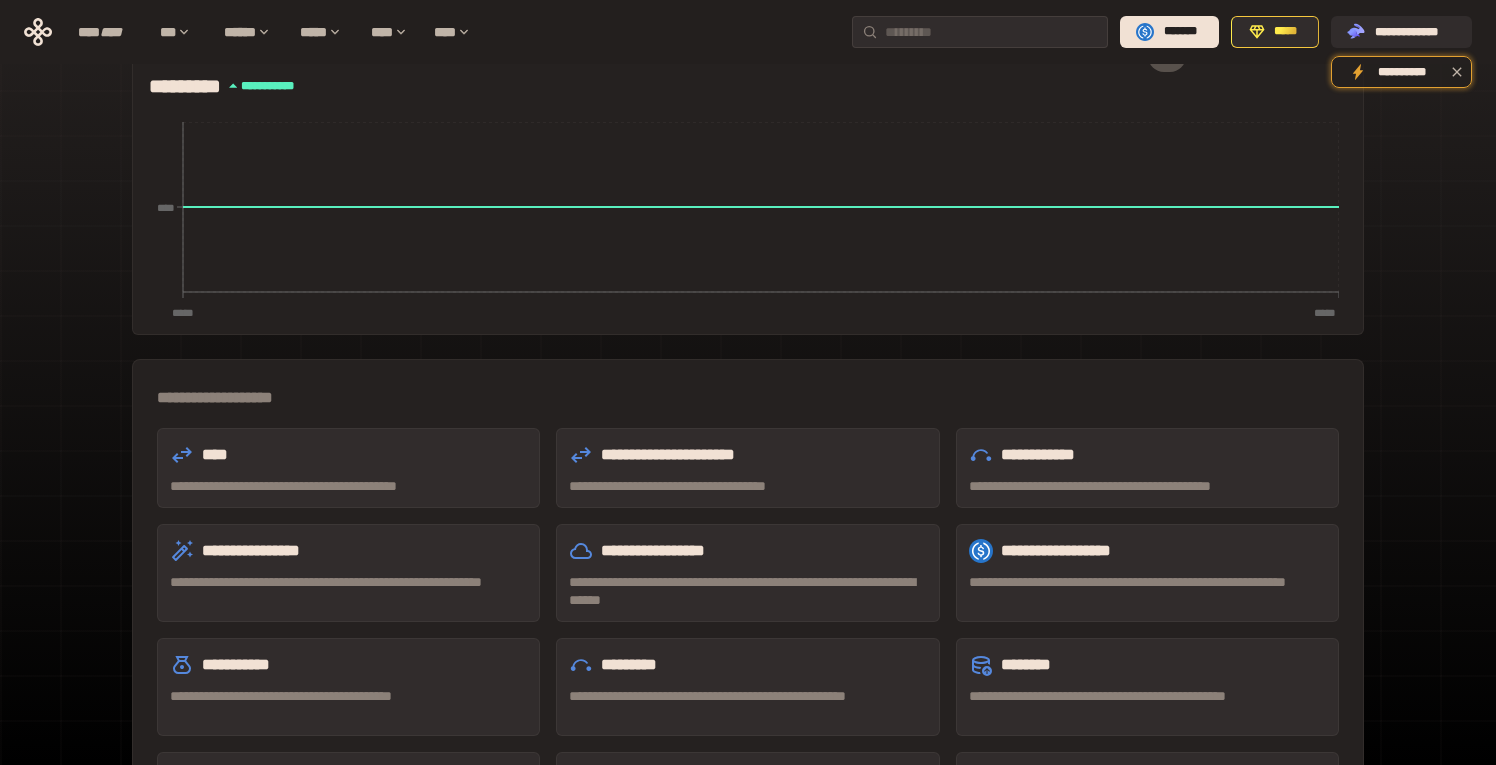 scroll, scrollTop: 0, scrollLeft: 0, axis: both 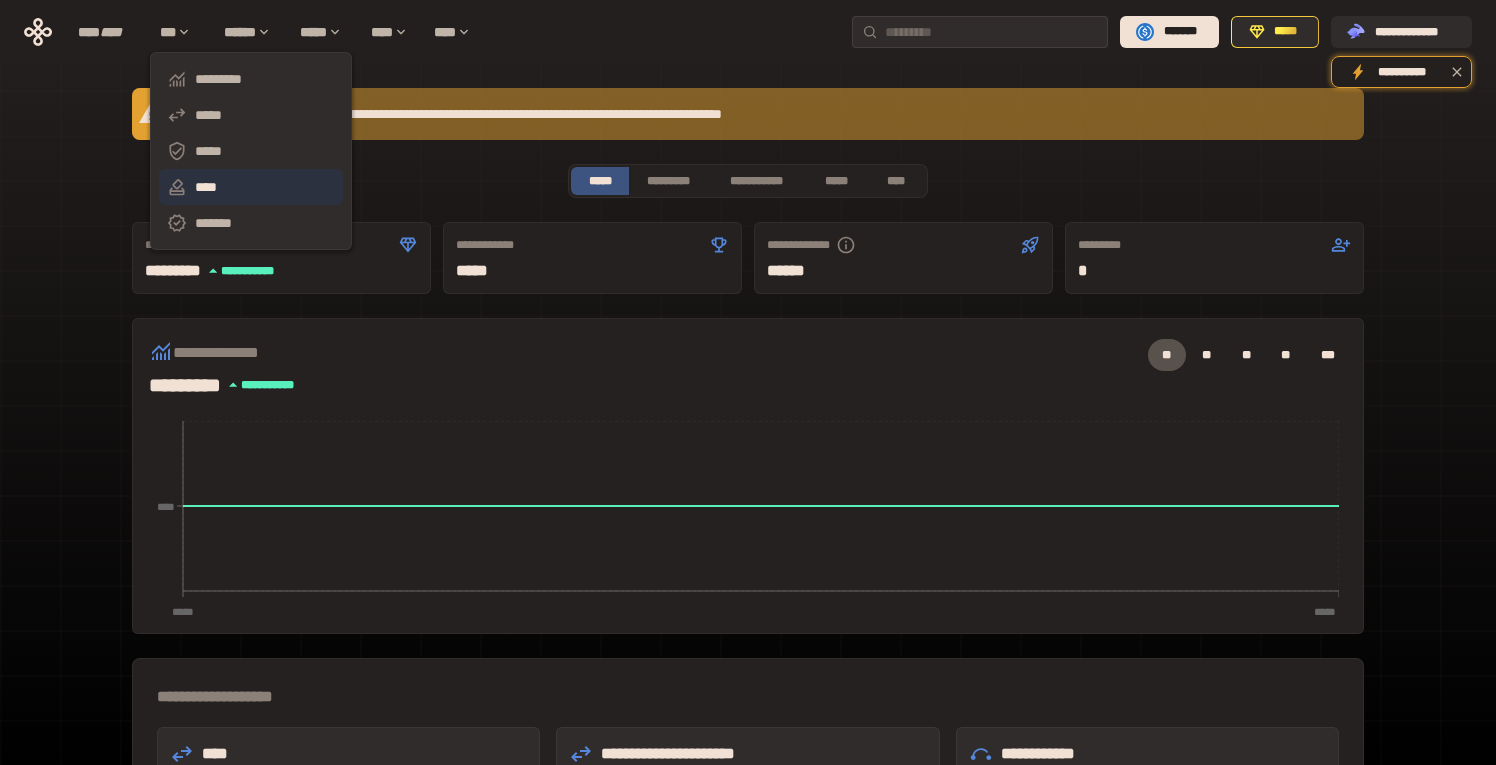 click on "****" at bounding box center (251, 187) 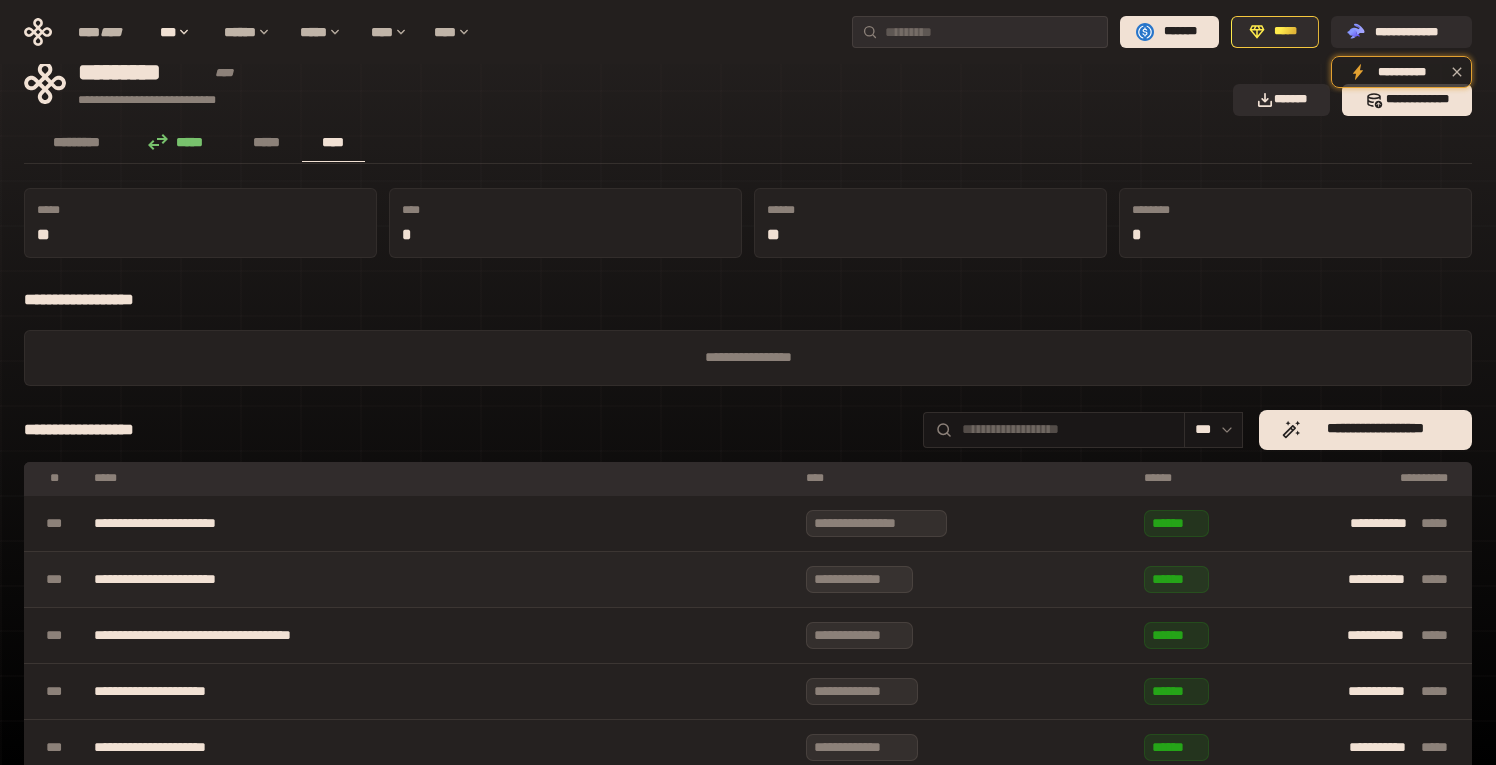 scroll, scrollTop: 0, scrollLeft: 0, axis: both 